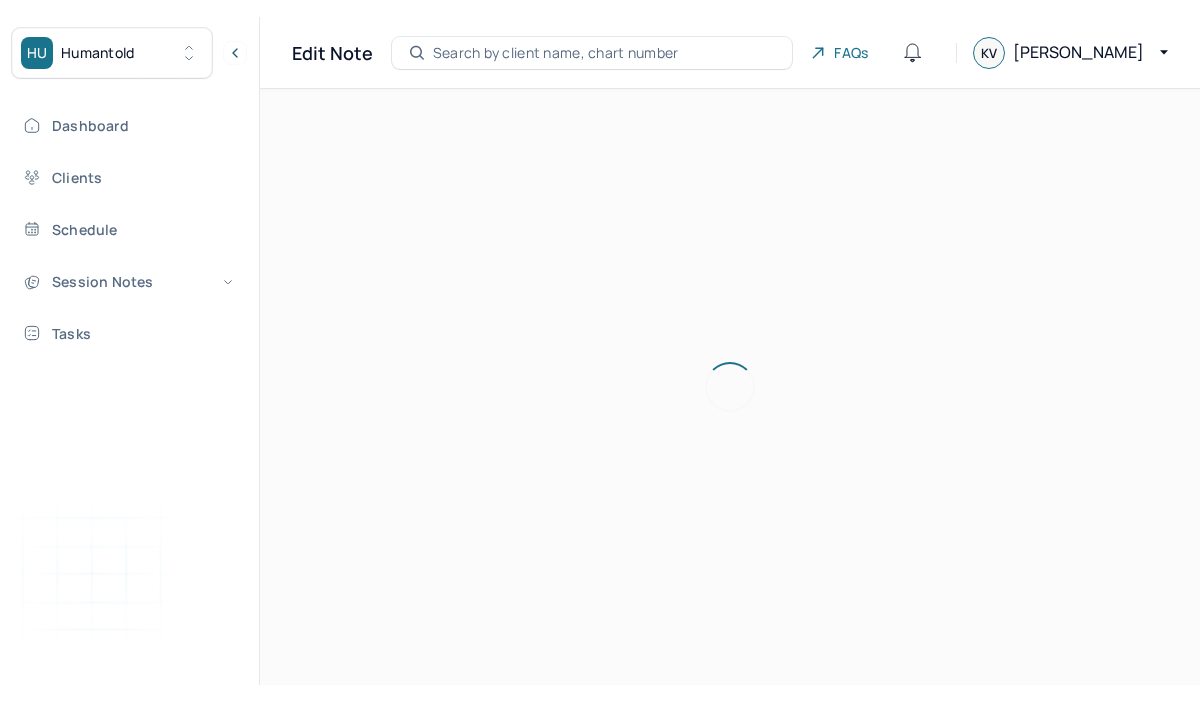scroll, scrollTop: 0, scrollLeft: 0, axis: both 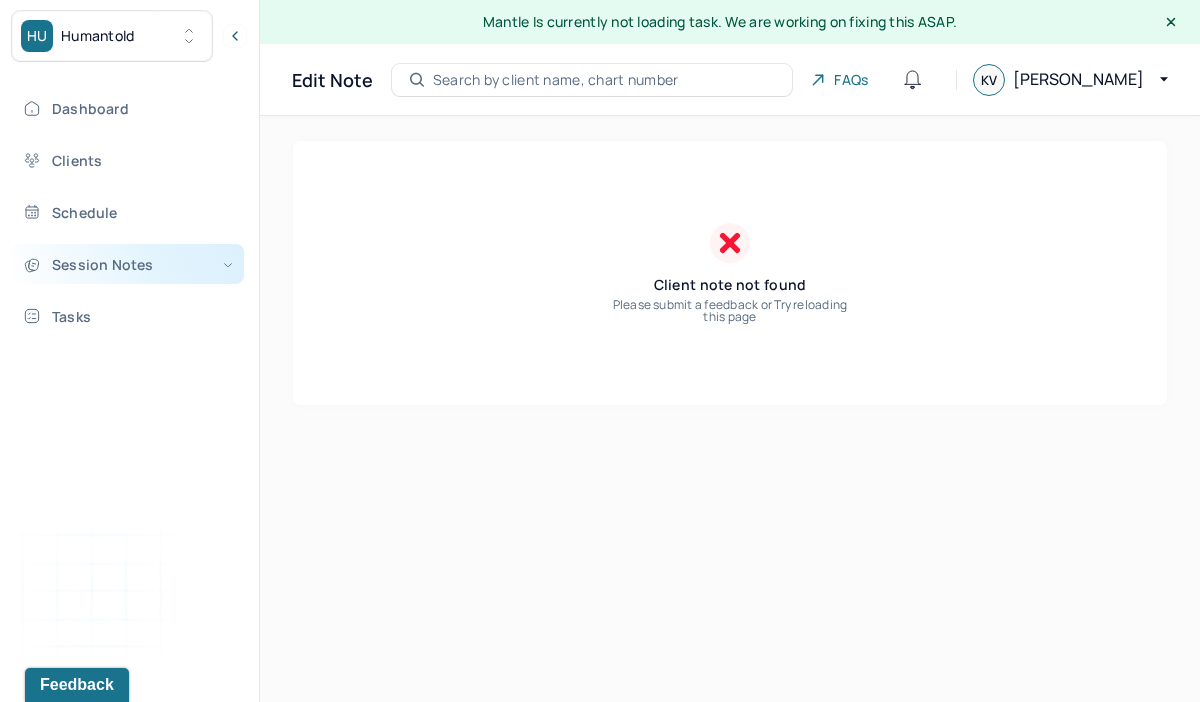 click on "Session Notes" at bounding box center [128, 264] 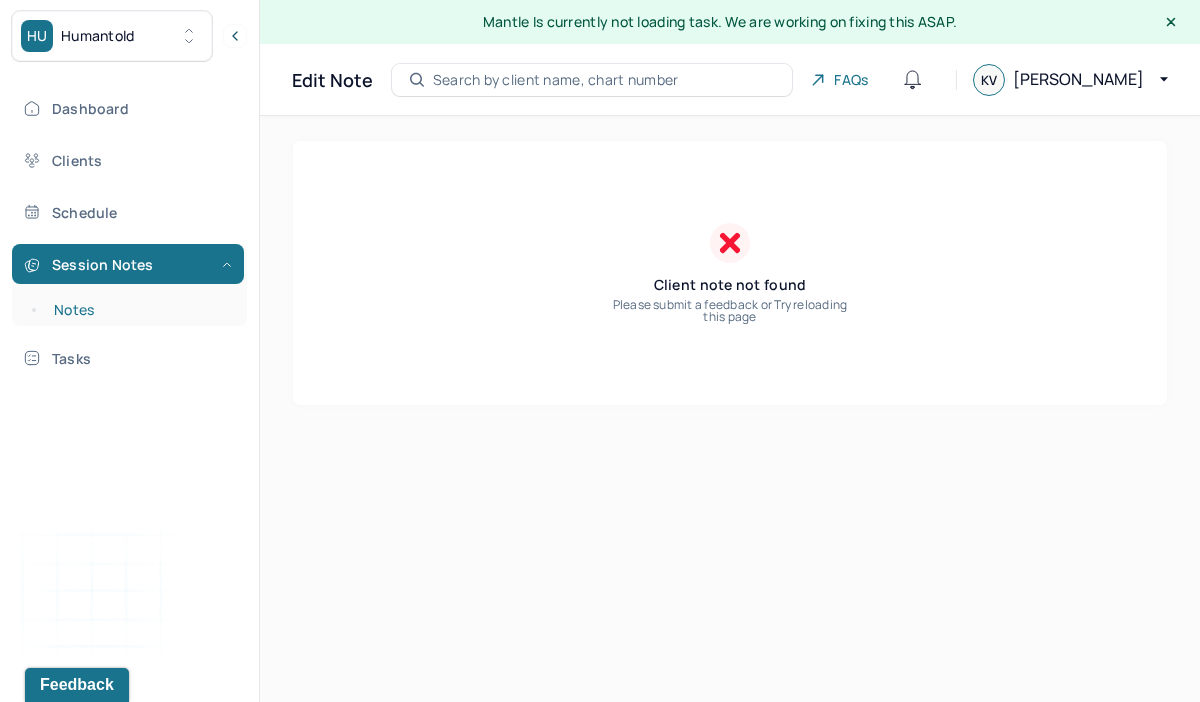 click on "Notes" at bounding box center (139, 310) 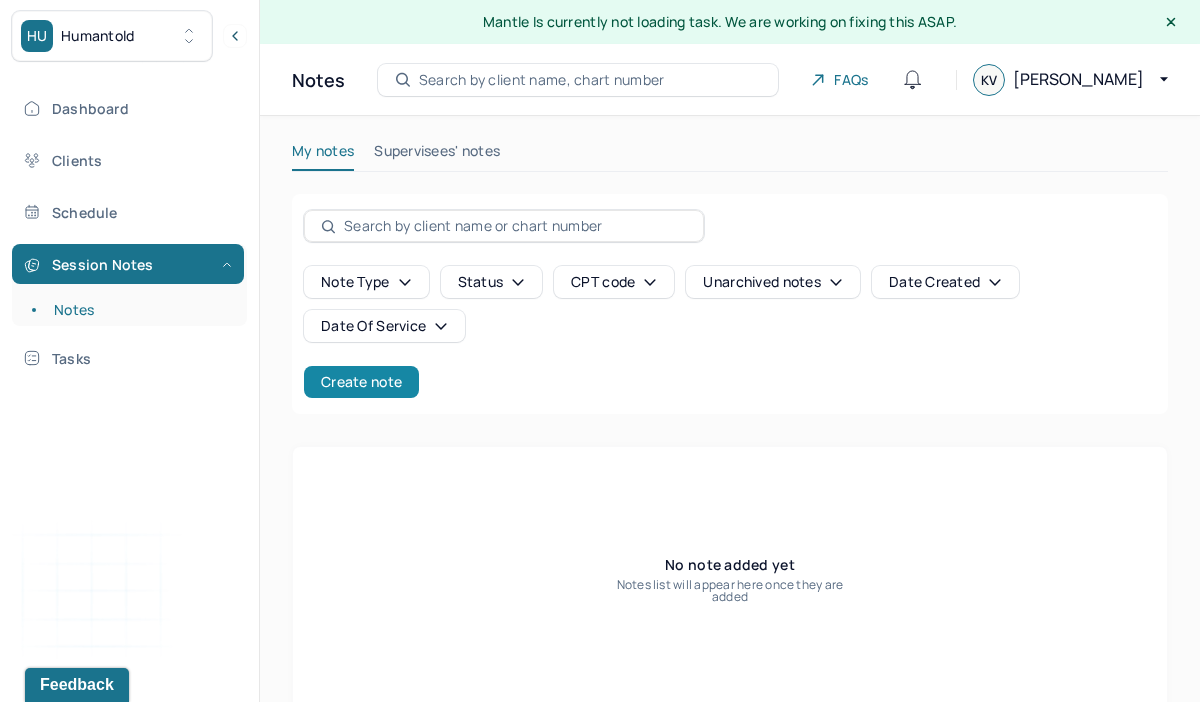 click on "Create note" at bounding box center [361, 382] 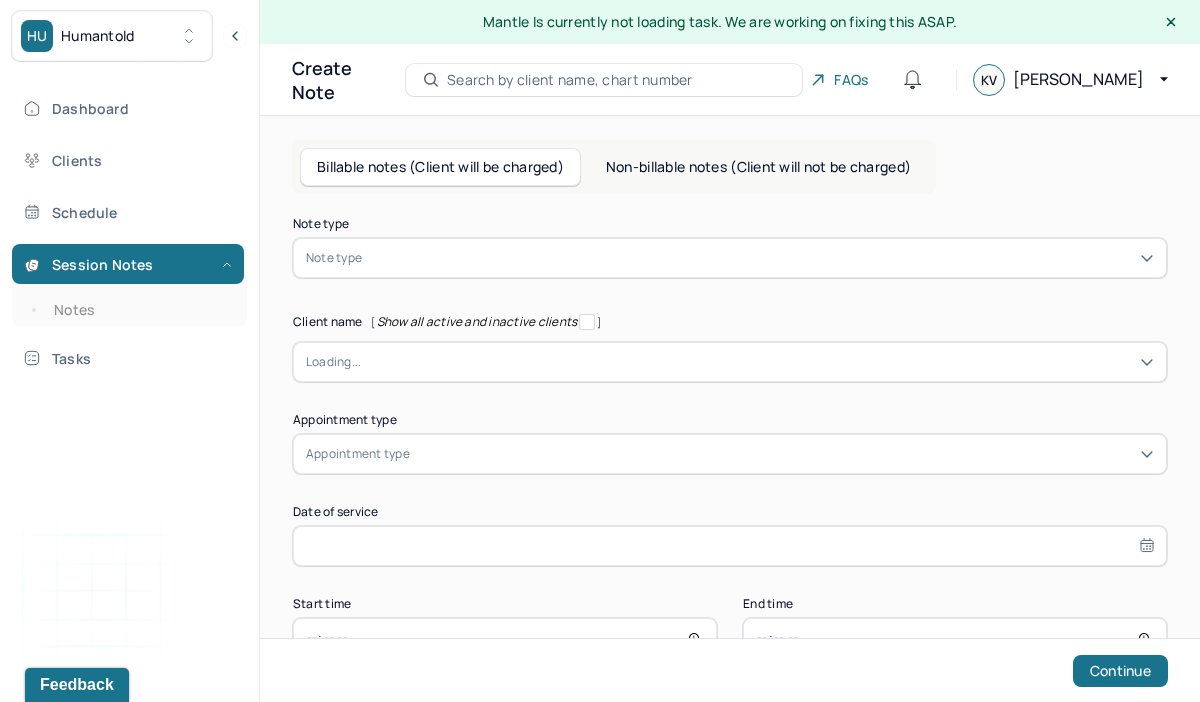 click at bounding box center (757, 362) 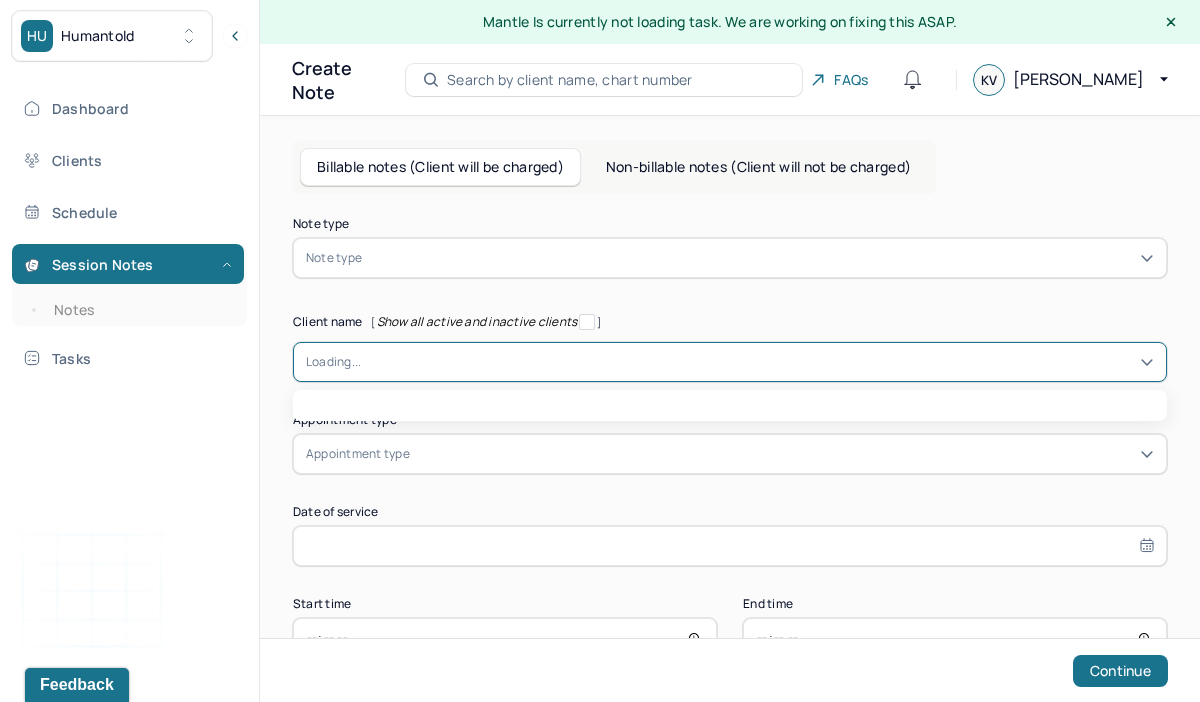 click at bounding box center [760, 258] 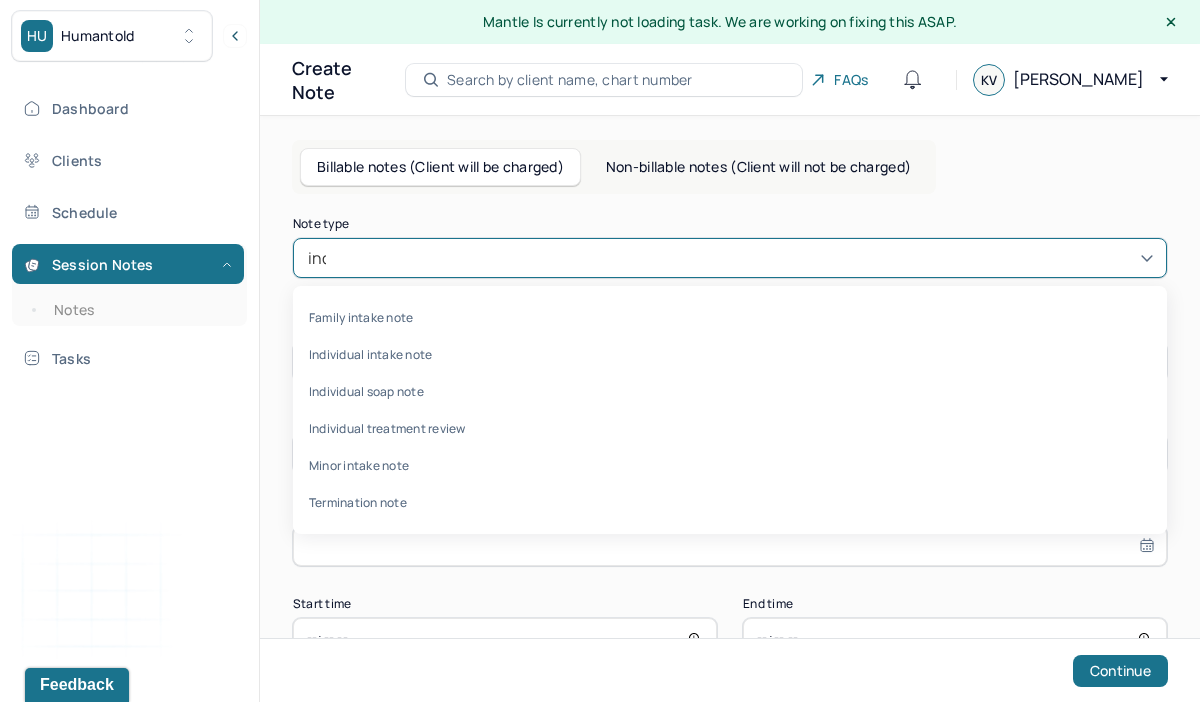 type on "indi" 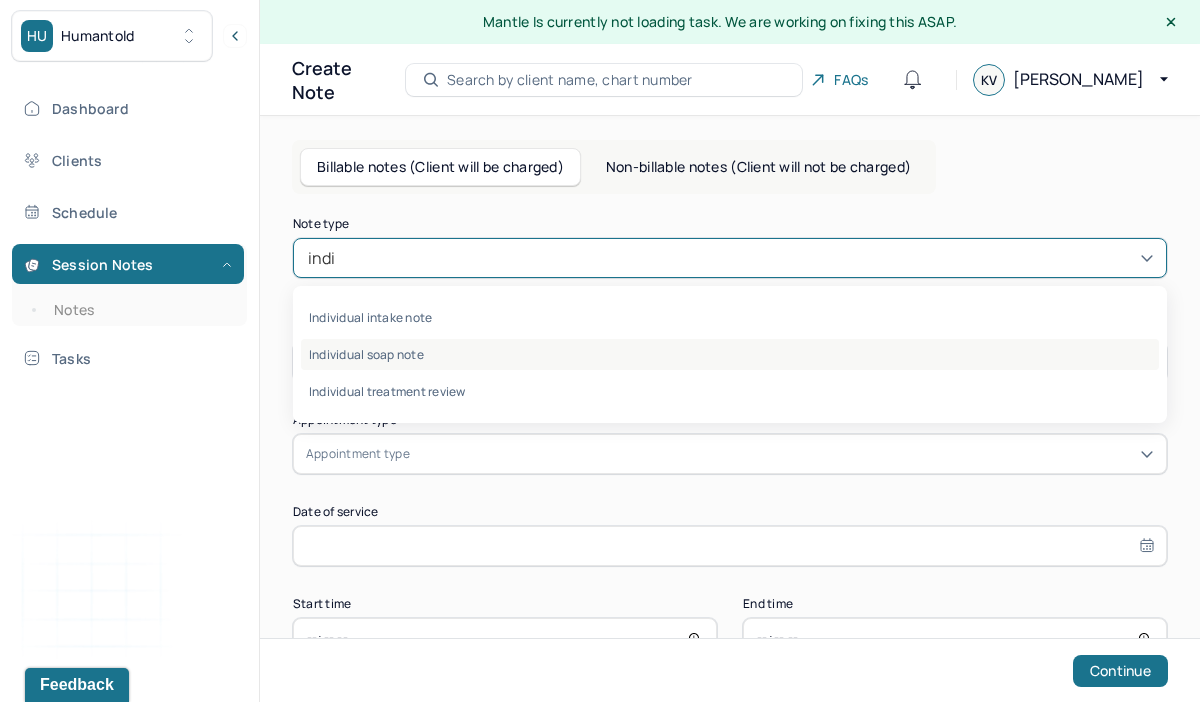 click on "Individual soap note" at bounding box center [730, 354] 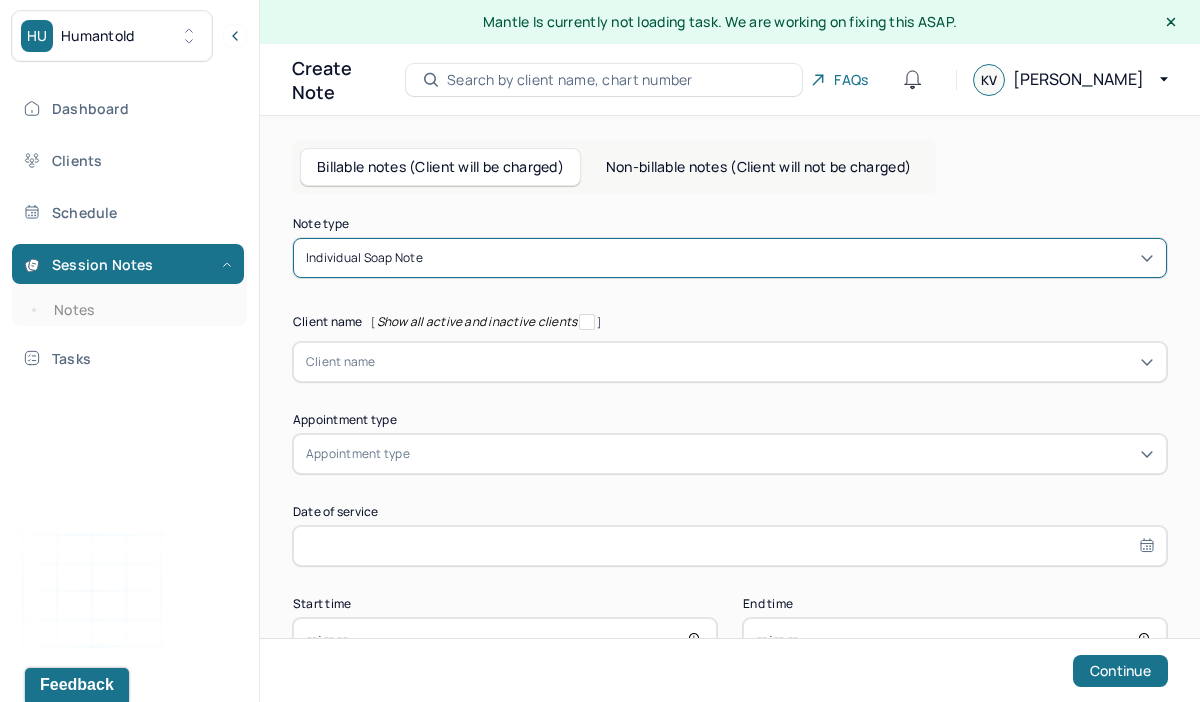 click on "Client name" at bounding box center (730, 362) 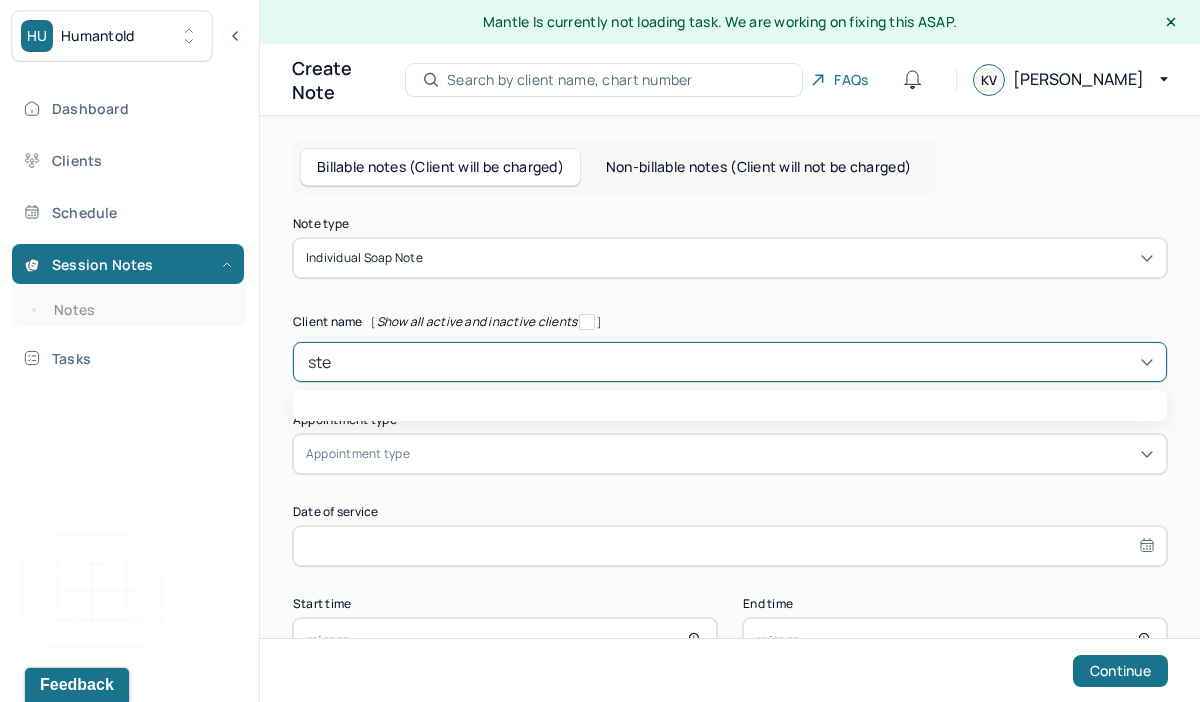 type on "step" 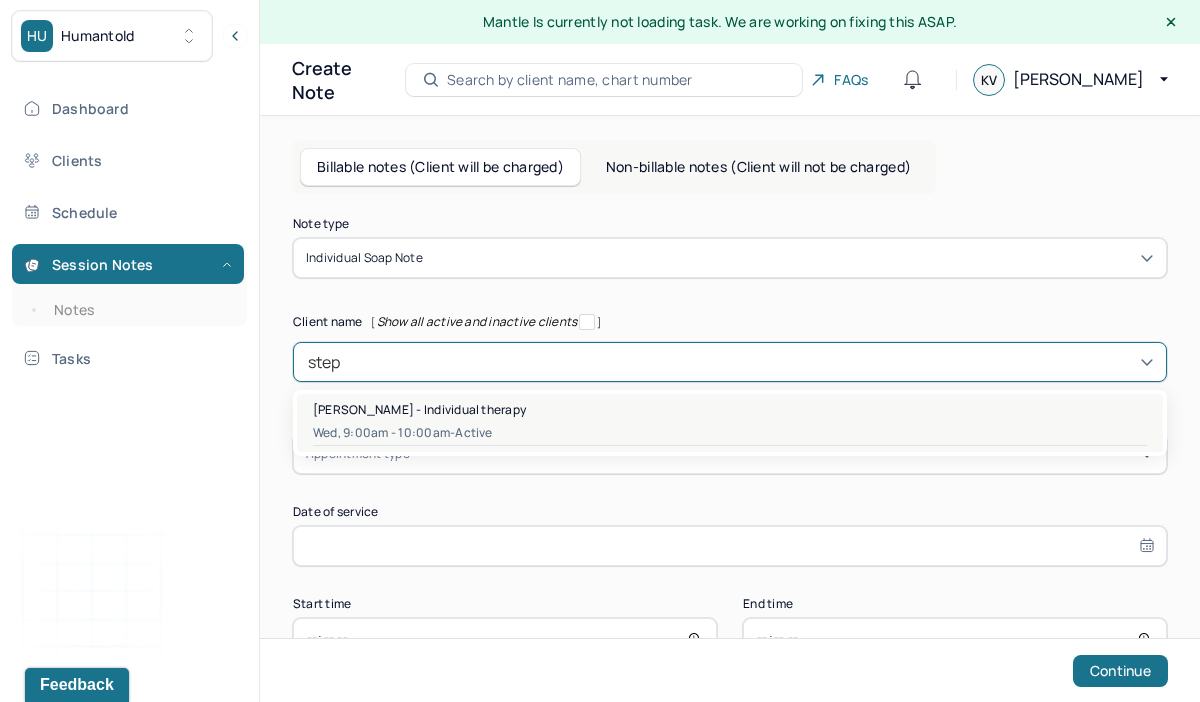 click on "[PERSON_NAME] - Individual therapy" at bounding box center (419, 409) 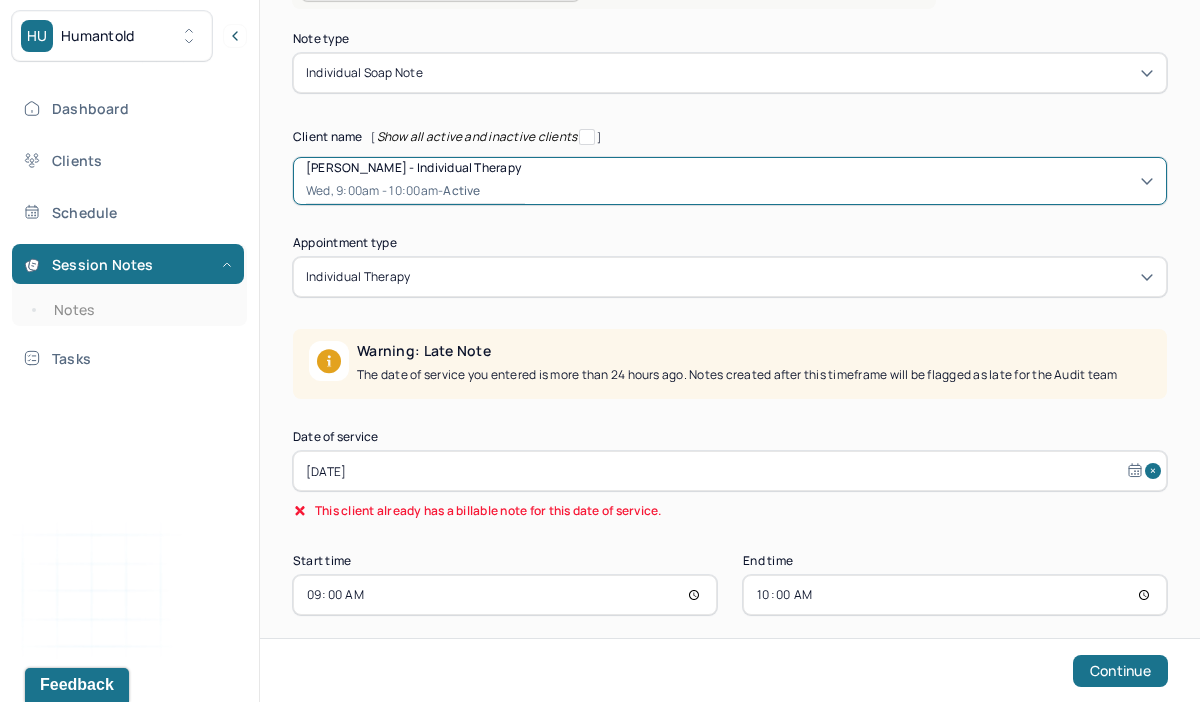 scroll, scrollTop: 203, scrollLeft: 0, axis: vertical 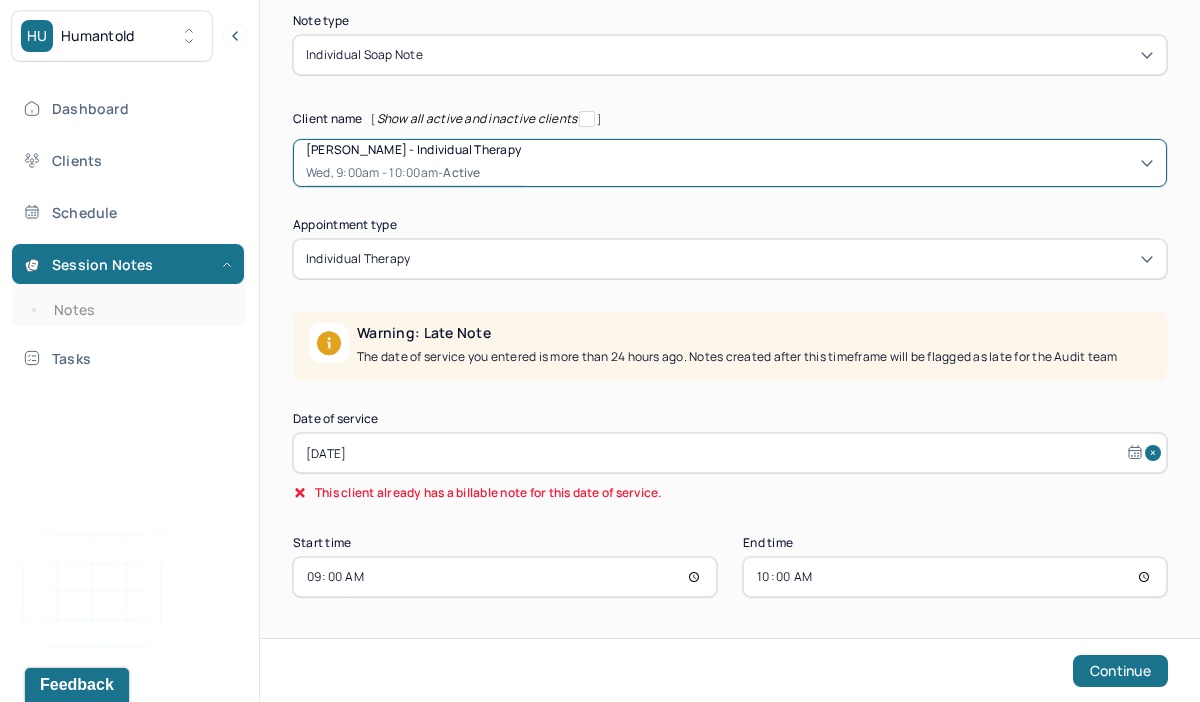 click on "[DATE]" at bounding box center (730, 453) 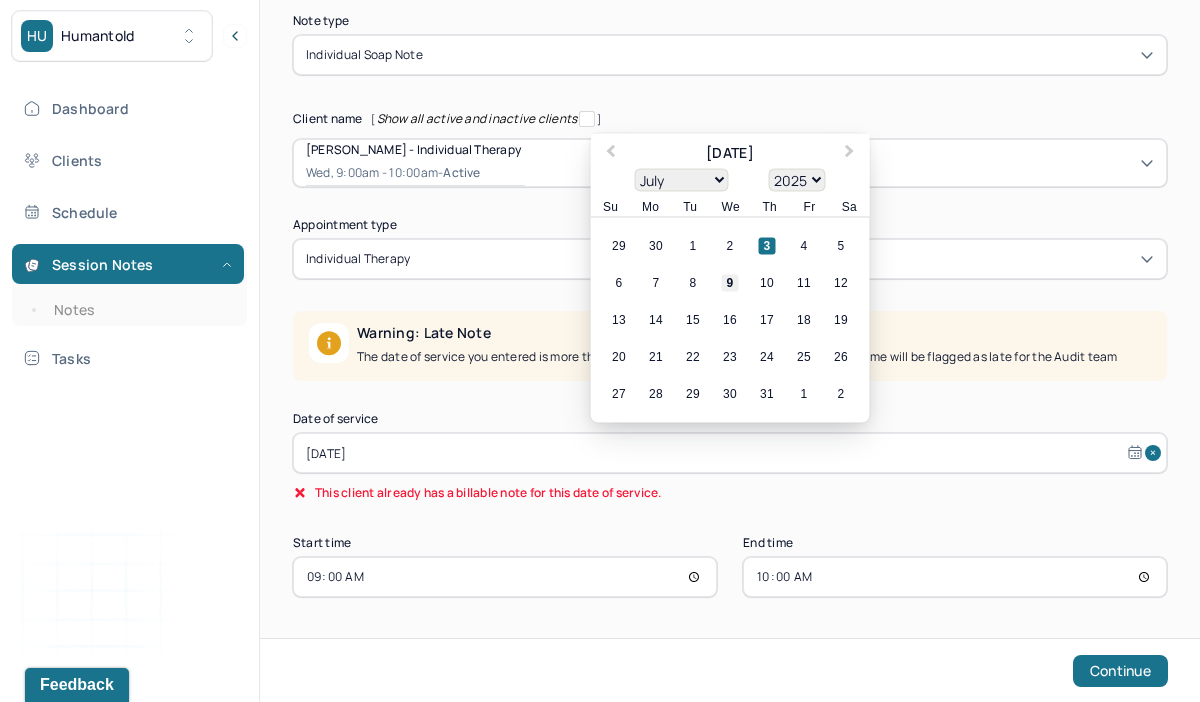 click on "9" at bounding box center (730, 283) 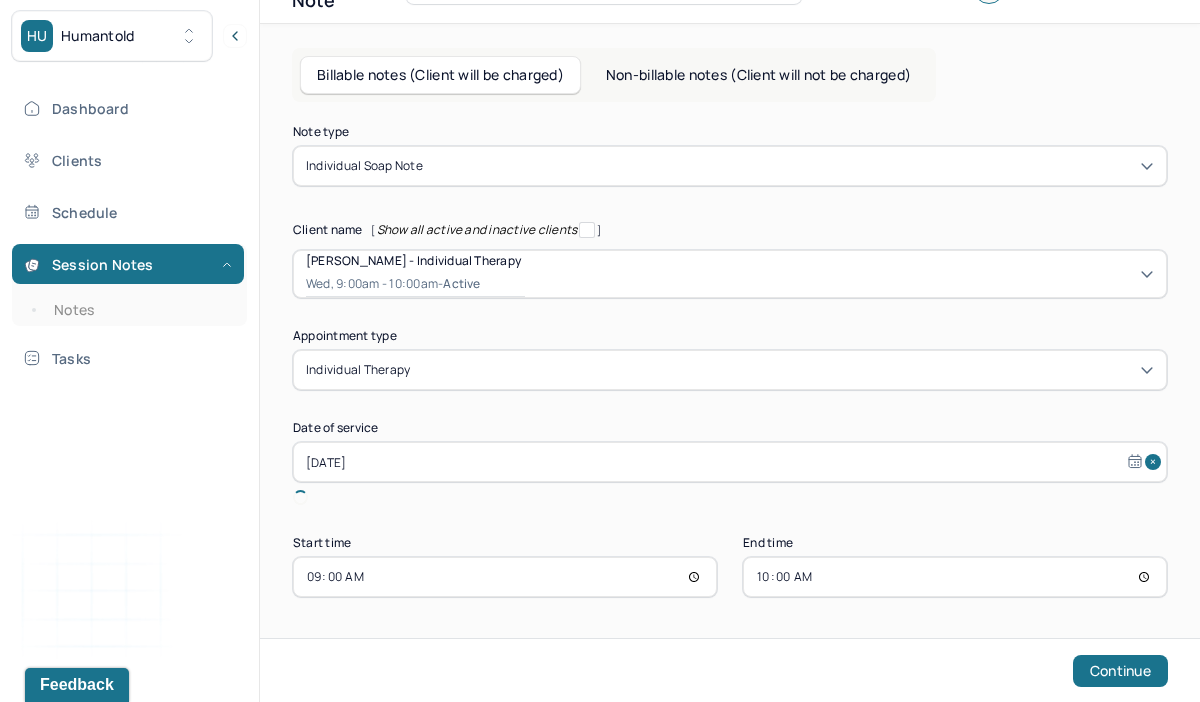 scroll, scrollTop: 69, scrollLeft: 0, axis: vertical 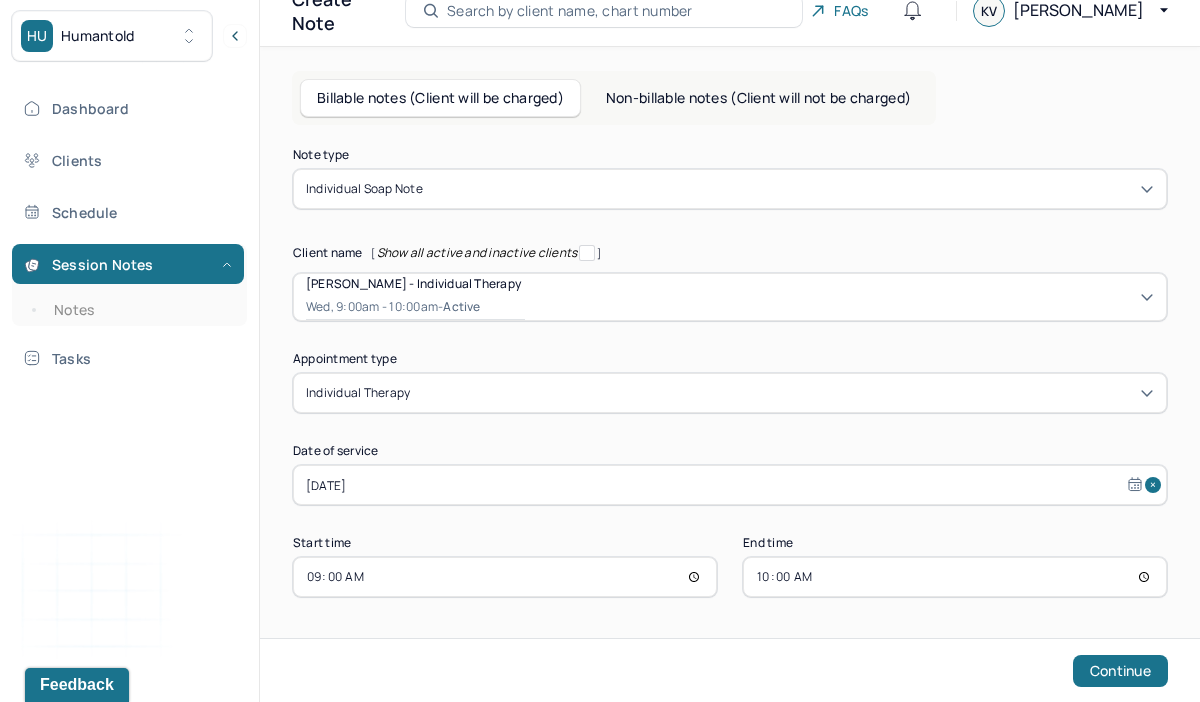 click on "09:00" at bounding box center [505, 577] 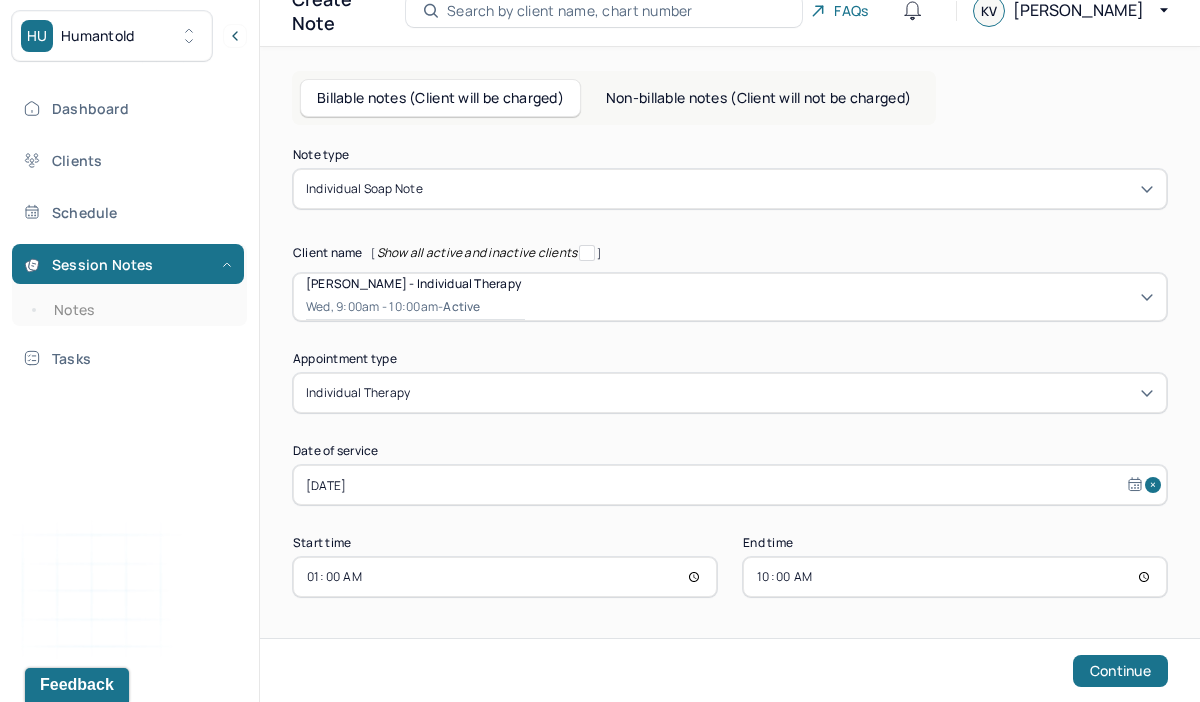 type on "10:00" 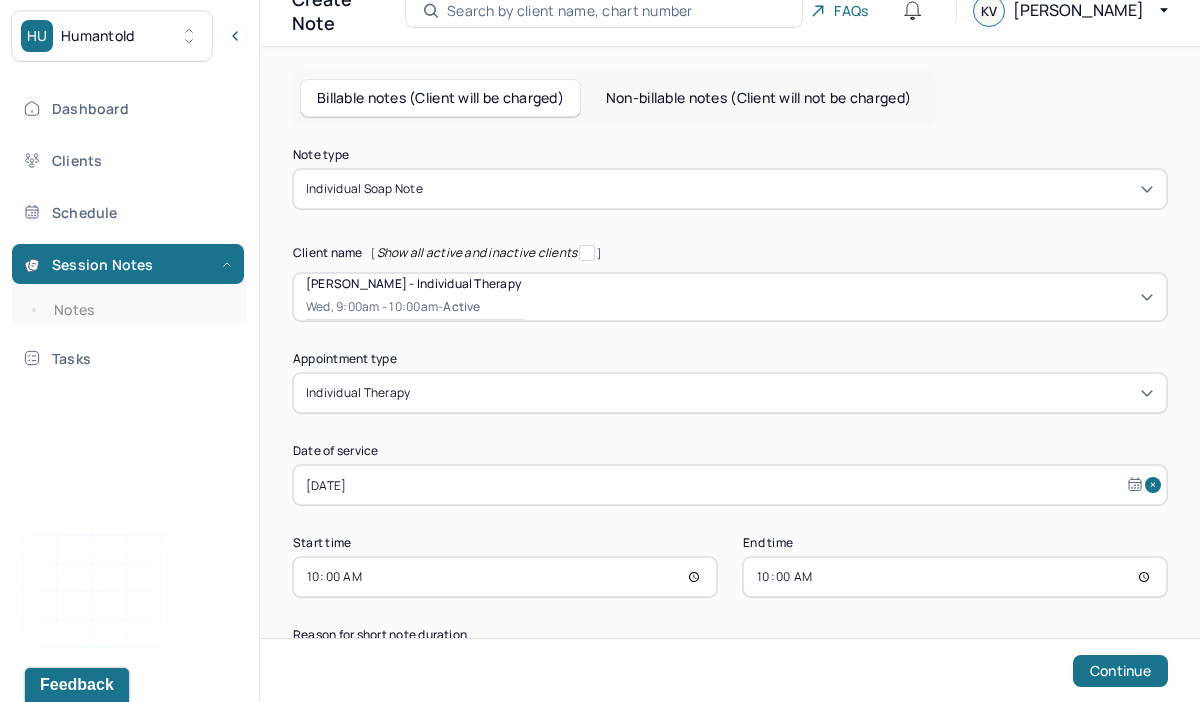 click on "10:00" at bounding box center [955, 577] 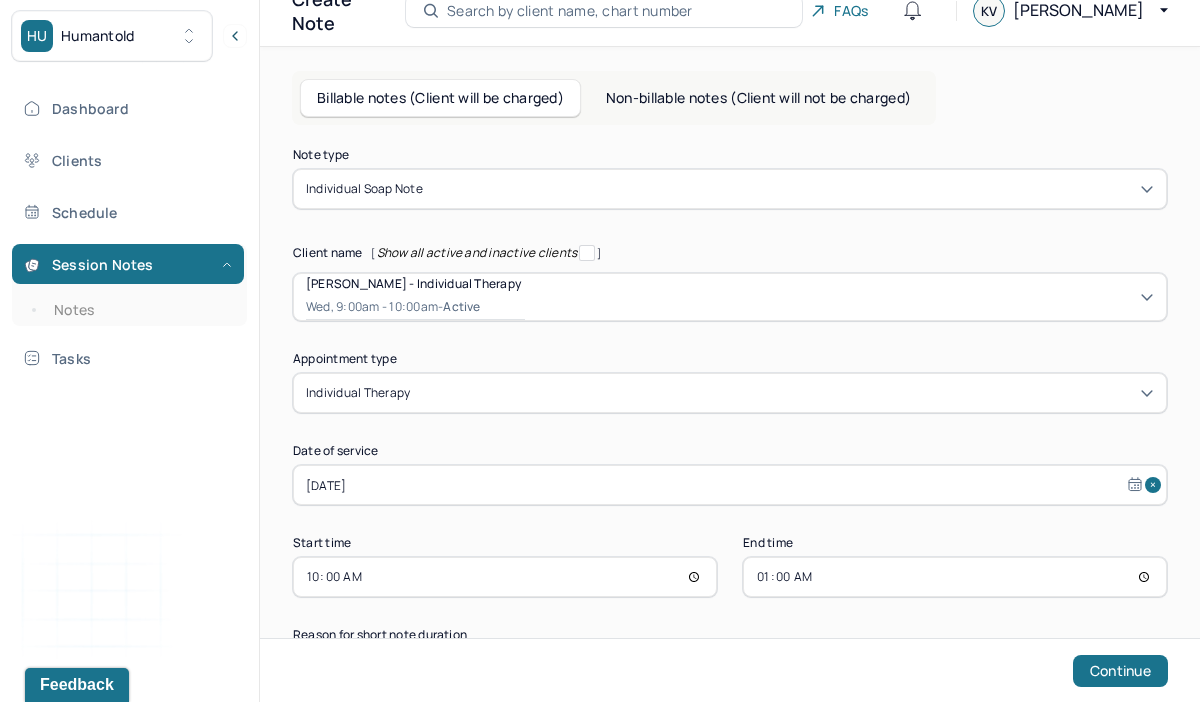 type on "11:00" 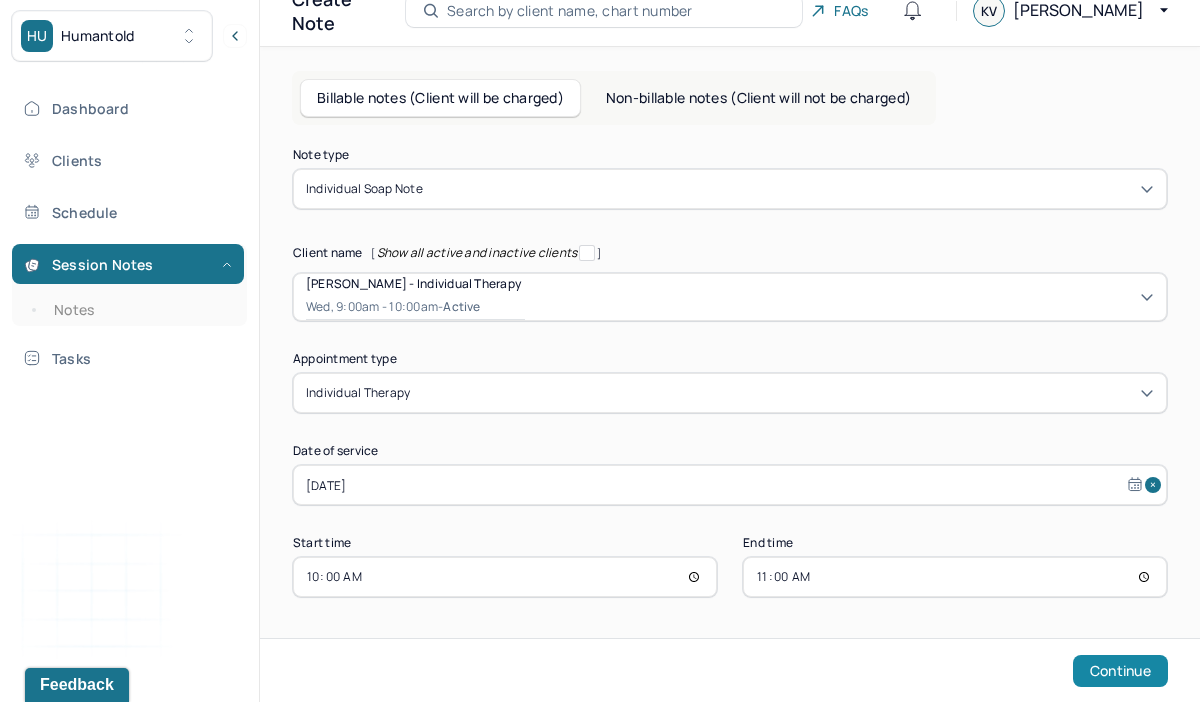 click on "Continue" at bounding box center (1120, 671) 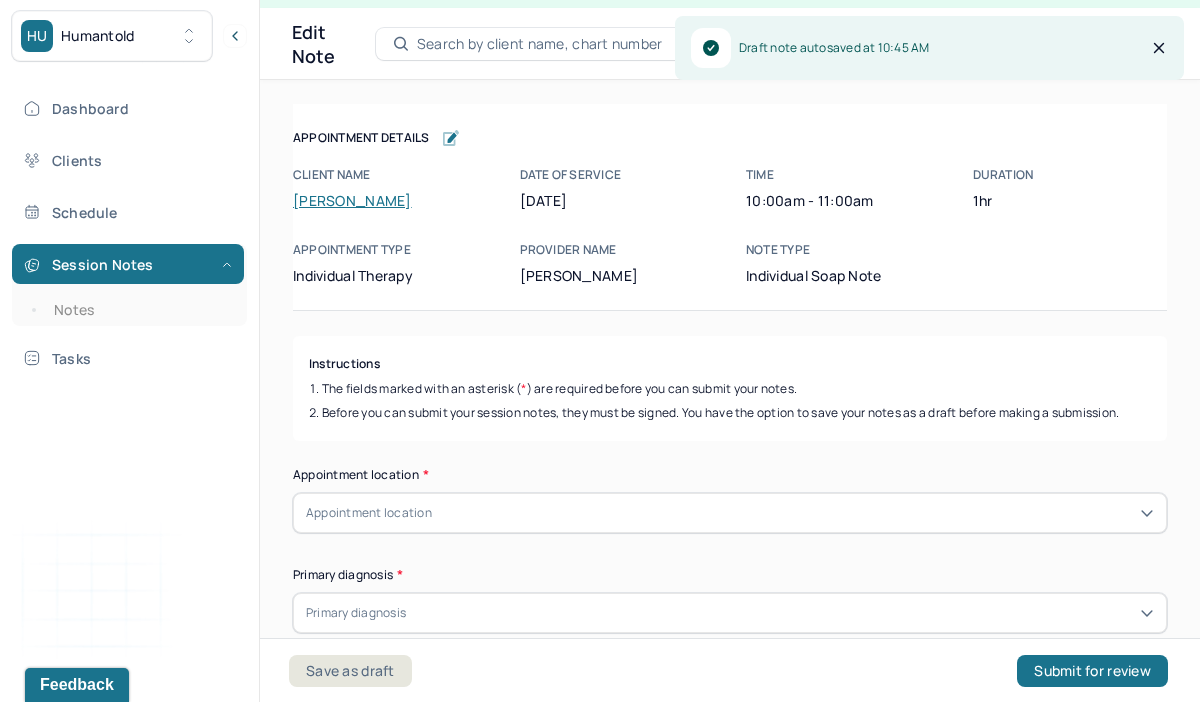 scroll, scrollTop: 36, scrollLeft: 0, axis: vertical 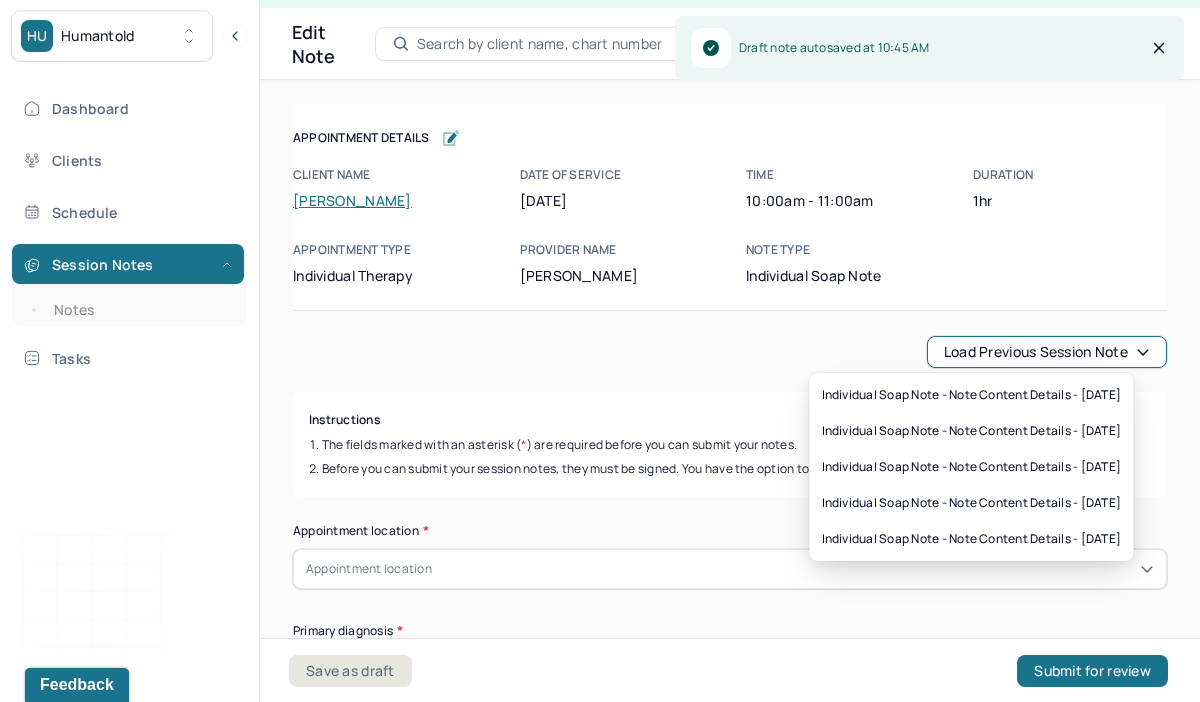 click on "Load previous session note" at bounding box center [1047, 352] 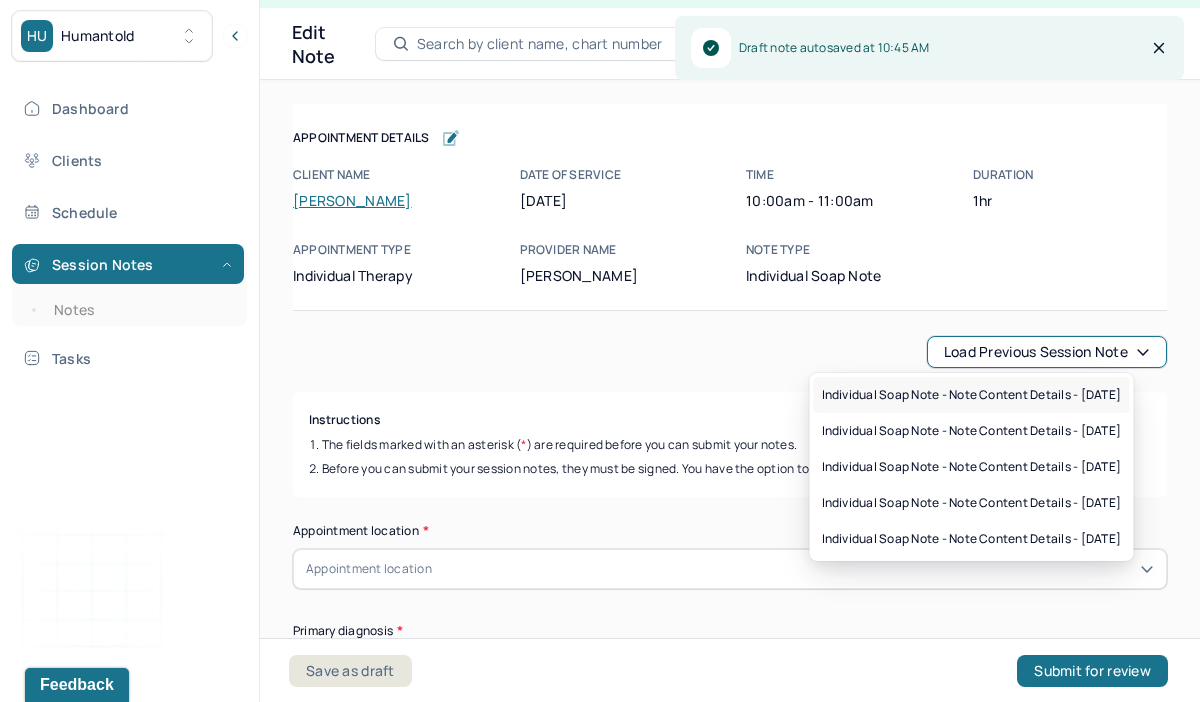 click on "Individual soap note   - Note content Details -   [DATE]" at bounding box center [972, 395] 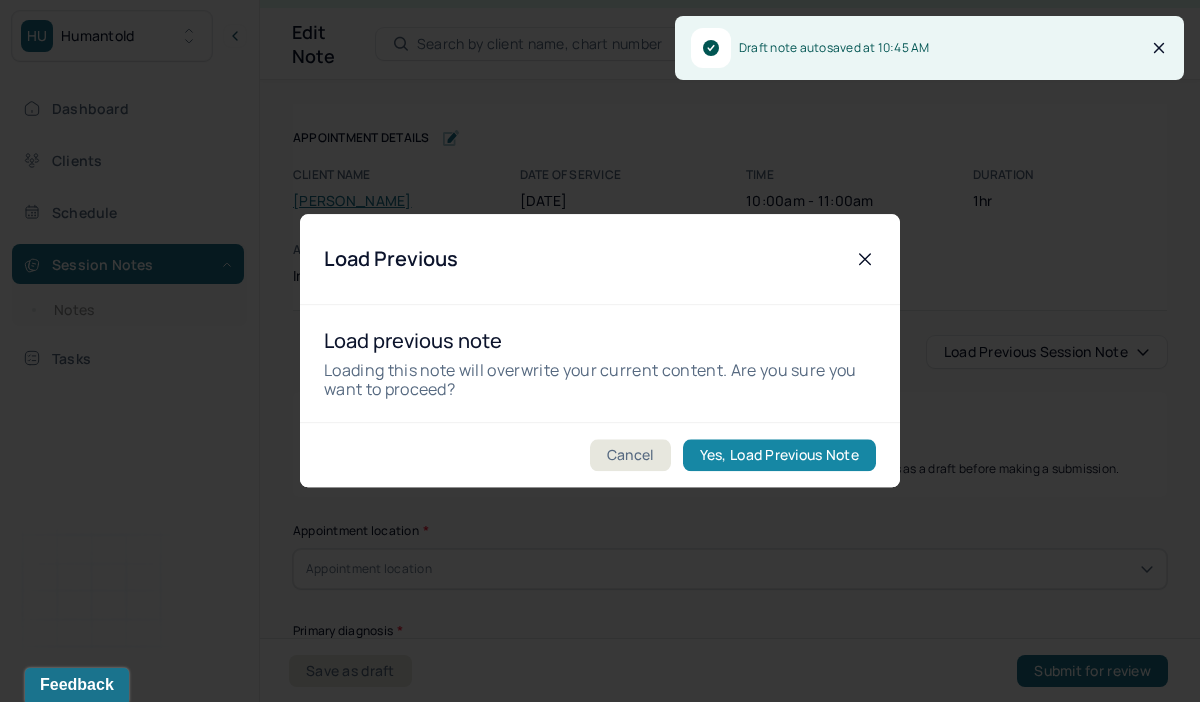 click on "Yes, Load Previous Note" at bounding box center (779, 456) 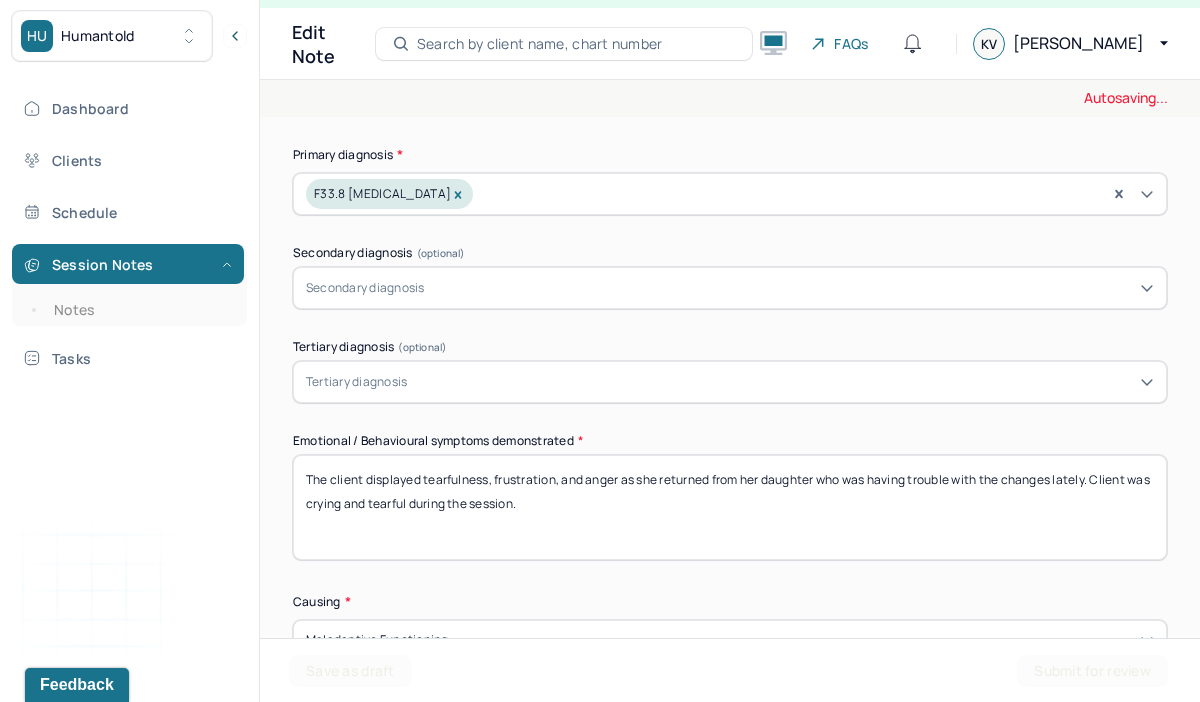 scroll, scrollTop: 790, scrollLeft: 0, axis: vertical 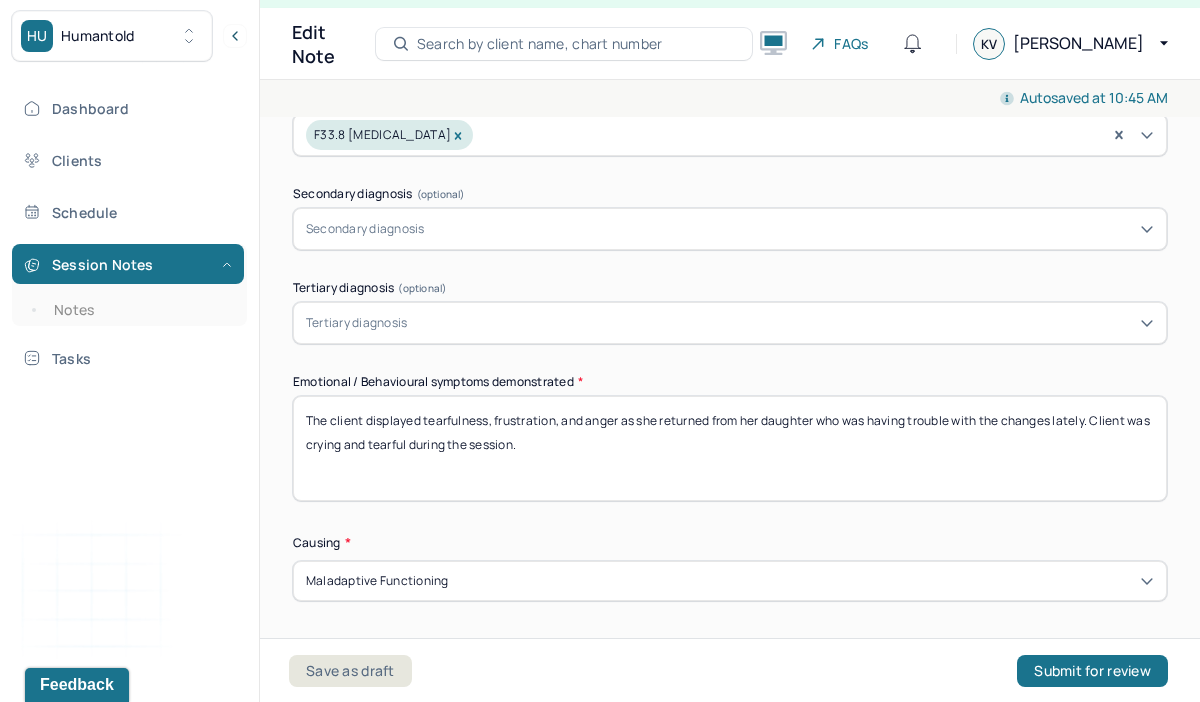 drag, startPoint x: 642, startPoint y: 445, endPoint x: 633, endPoint y: 408, distance: 38.078865 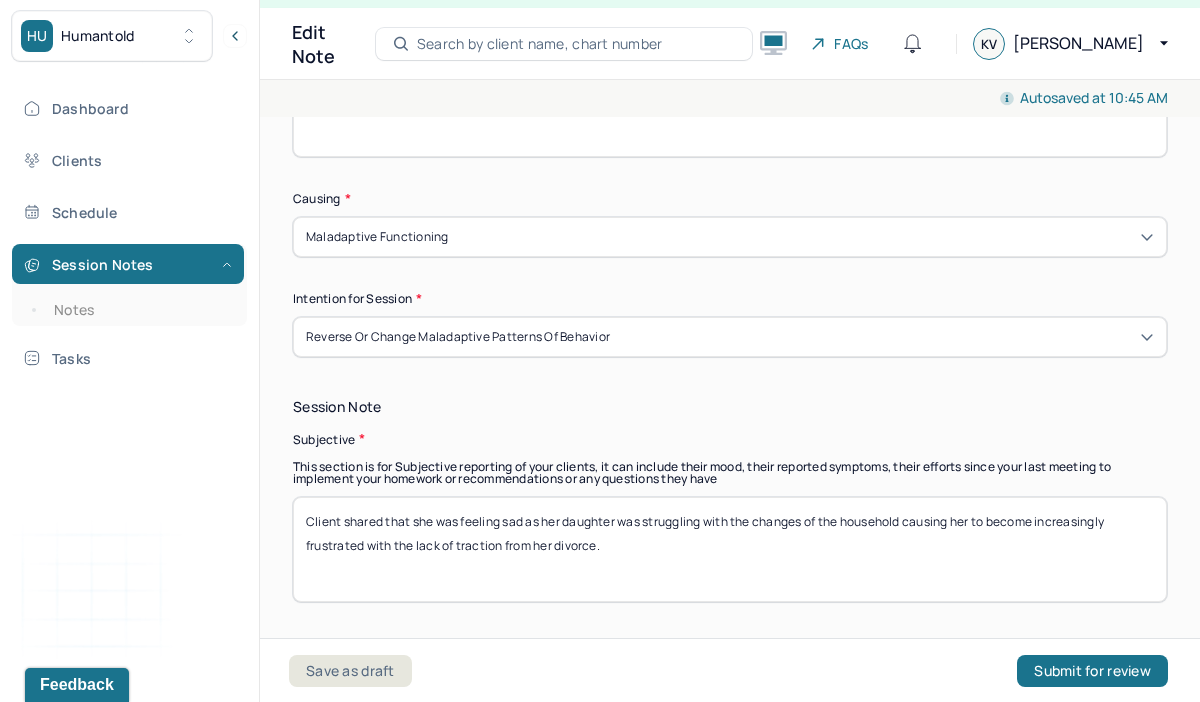 scroll, scrollTop: 1146, scrollLeft: 0, axis: vertical 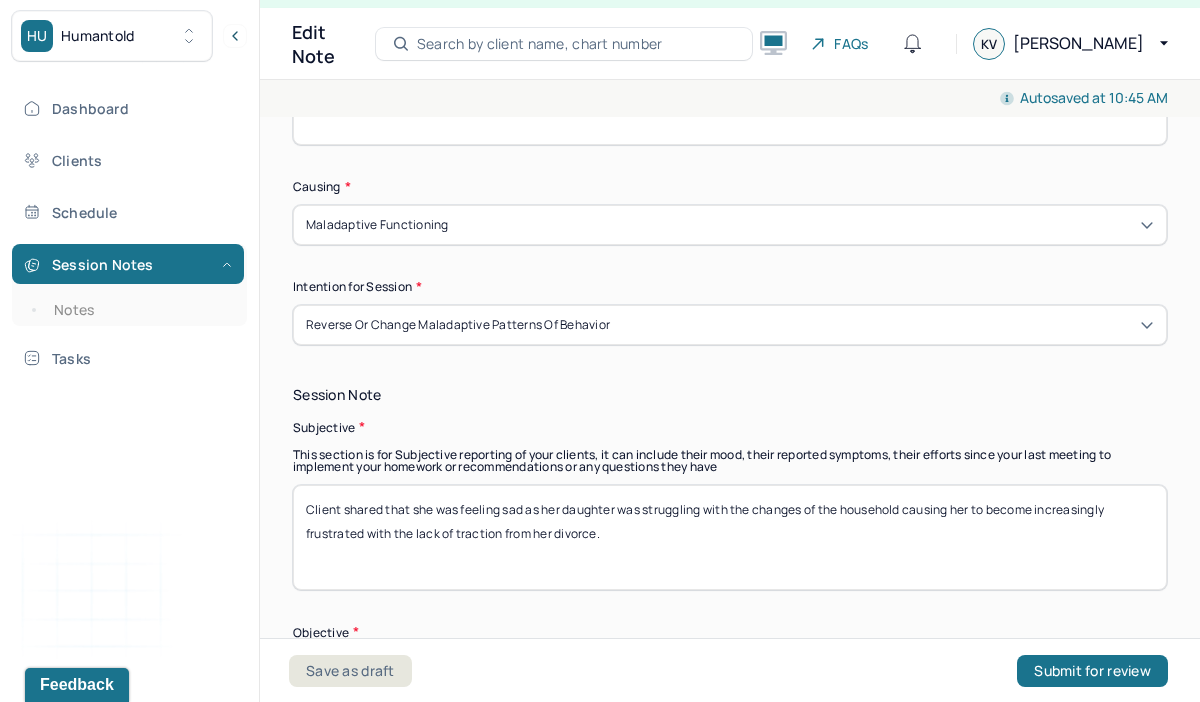 type on "The client displayed tearfulness, frustration, and anger as she reported that there was no movement in the divorce." 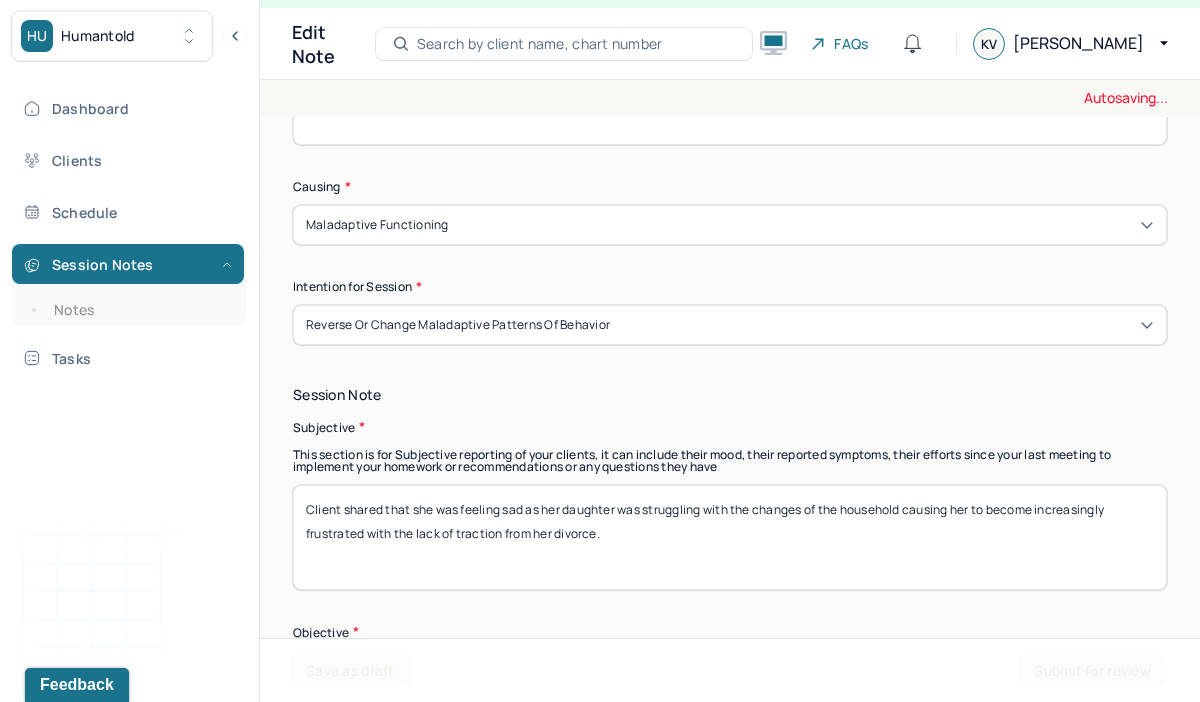drag, startPoint x: 629, startPoint y: 533, endPoint x: 298, endPoint y: 491, distance: 333.65402 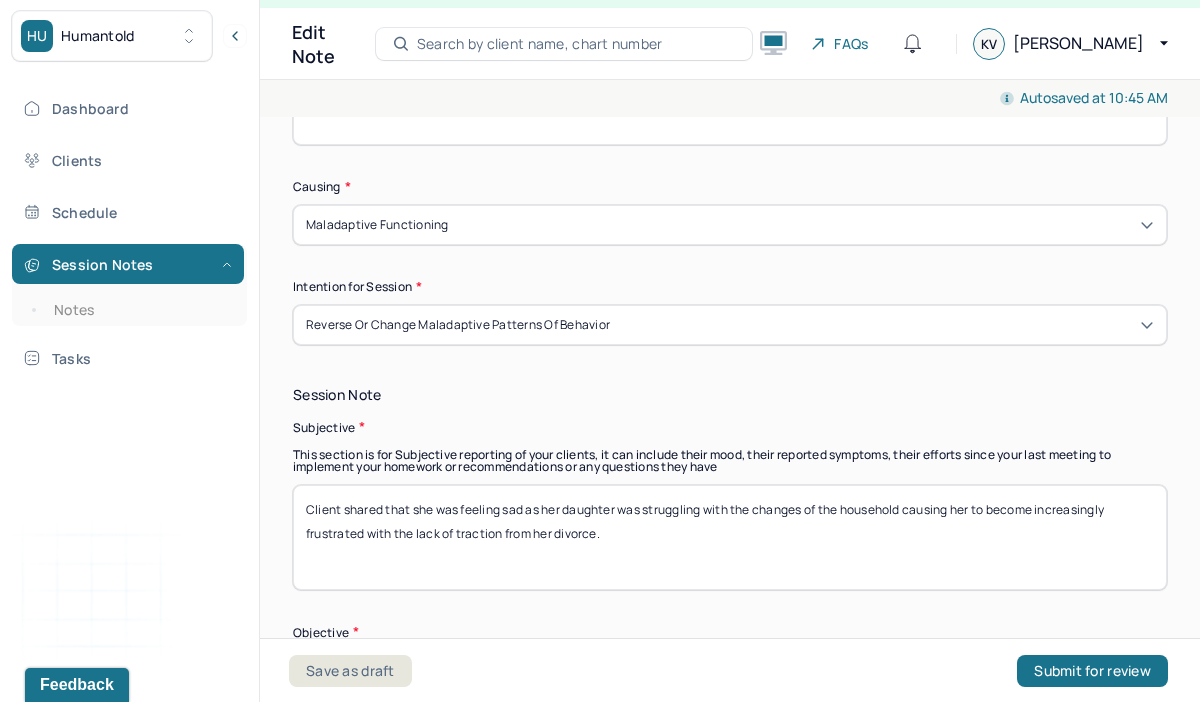 type on "i" 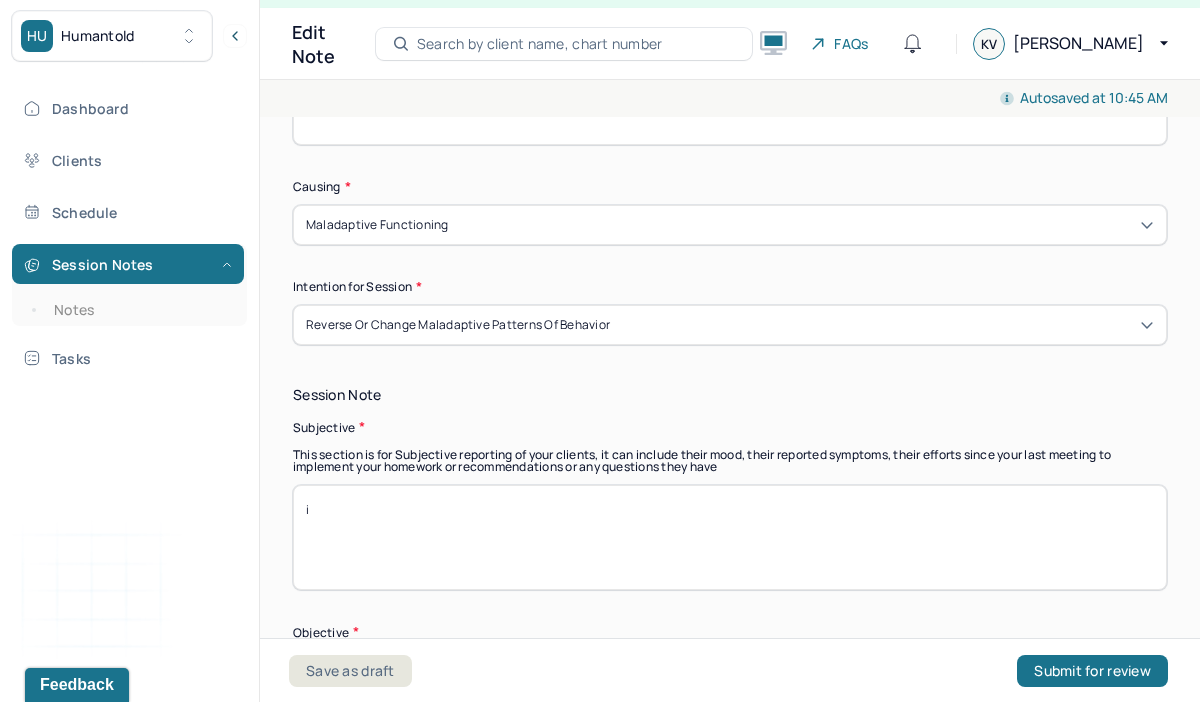 click on "Client shared that she was feeling sad as her daughter was struggling with the changes of the household causing her to become increasingly frustrated with the lack of traction from her divorce." at bounding box center (730, 537) 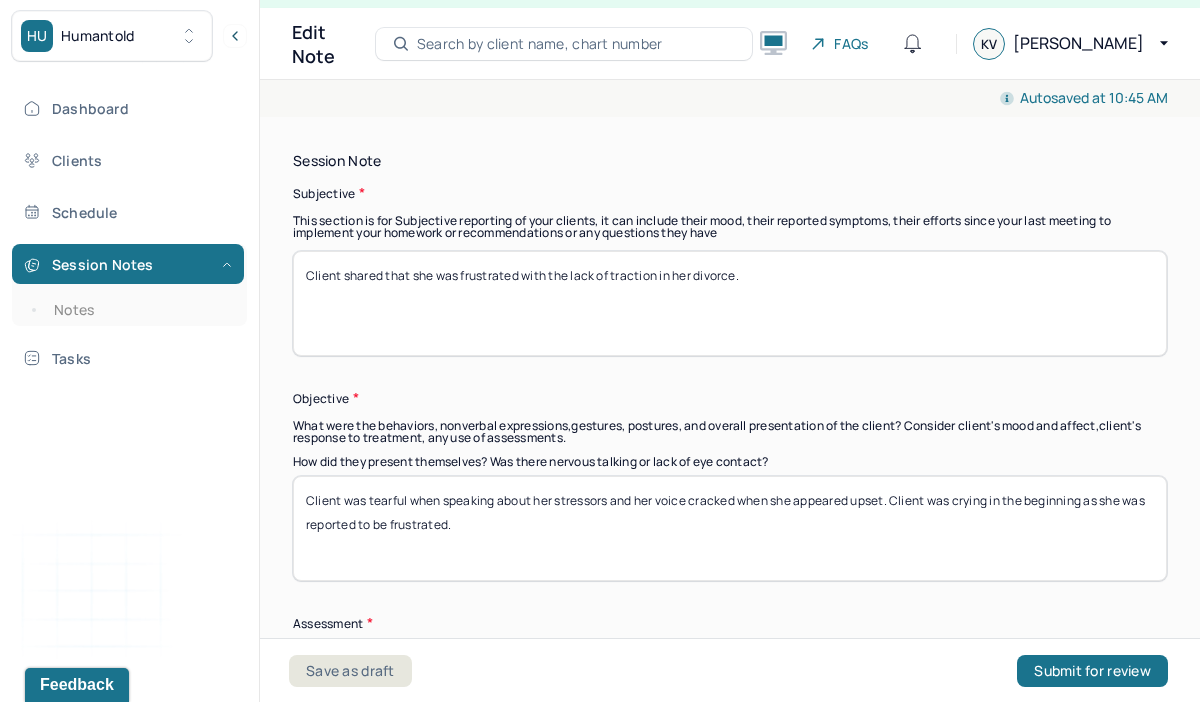 scroll, scrollTop: 1434, scrollLeft: 0, axis: vertical 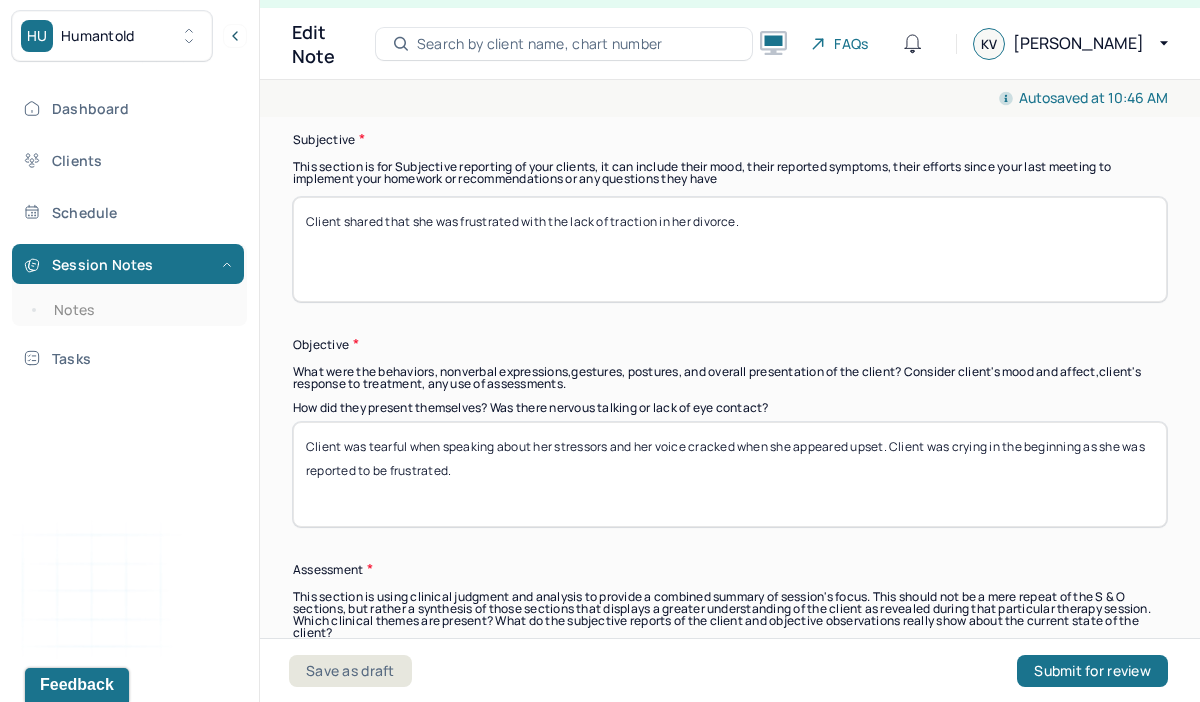 type on "Client shared that she was frustrated with the lack of traction in her divorce." 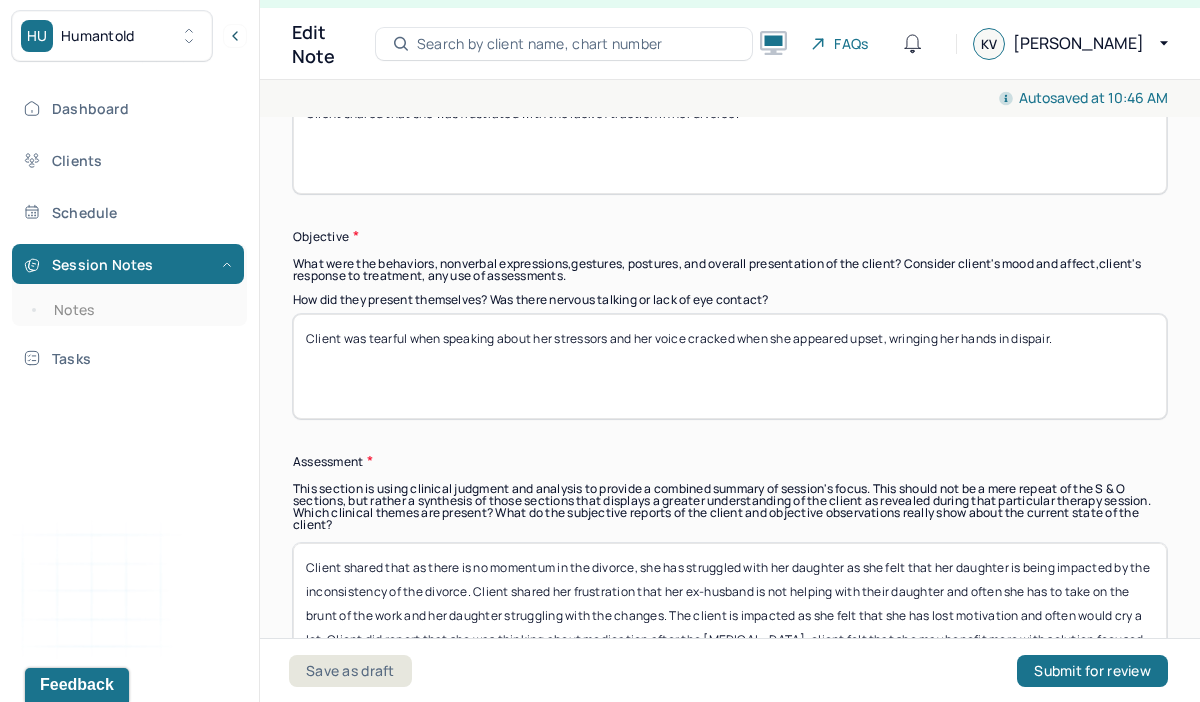 scroll, scrollTop: 1569, scrollLeft: 0, axis: vertical 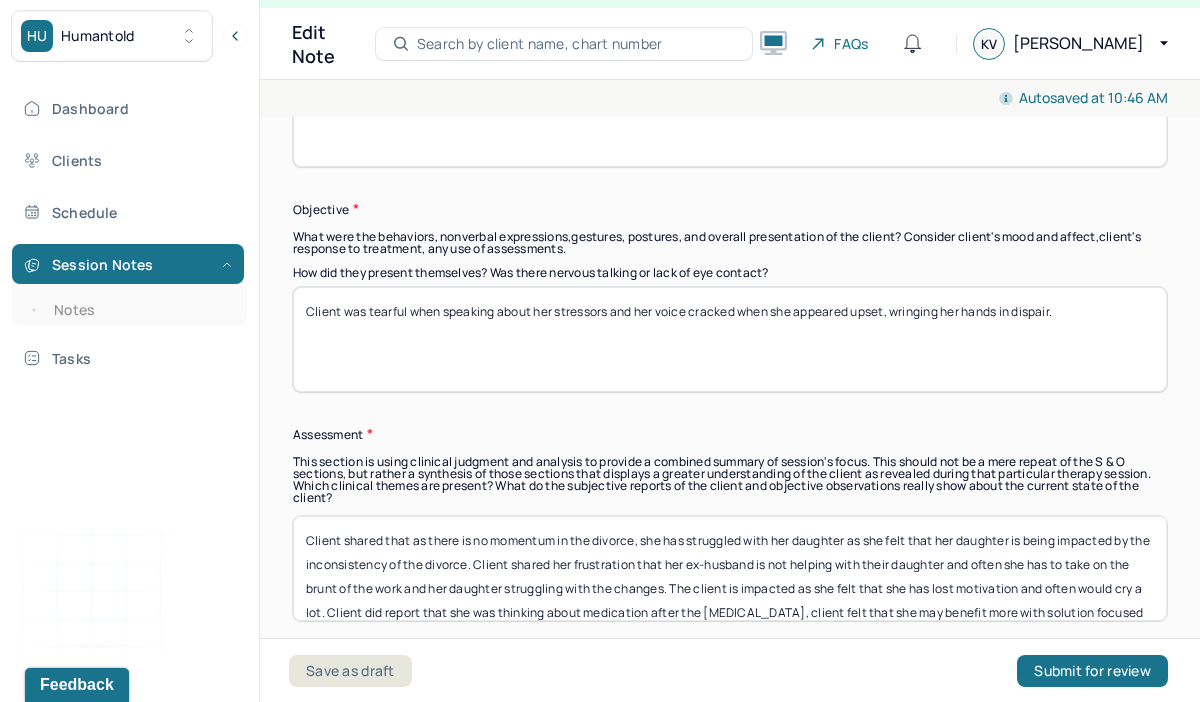 click on "Client was tearful when speaking about her stressors and her voice cracked when she appeared upset." at bounding box center [730, 339] 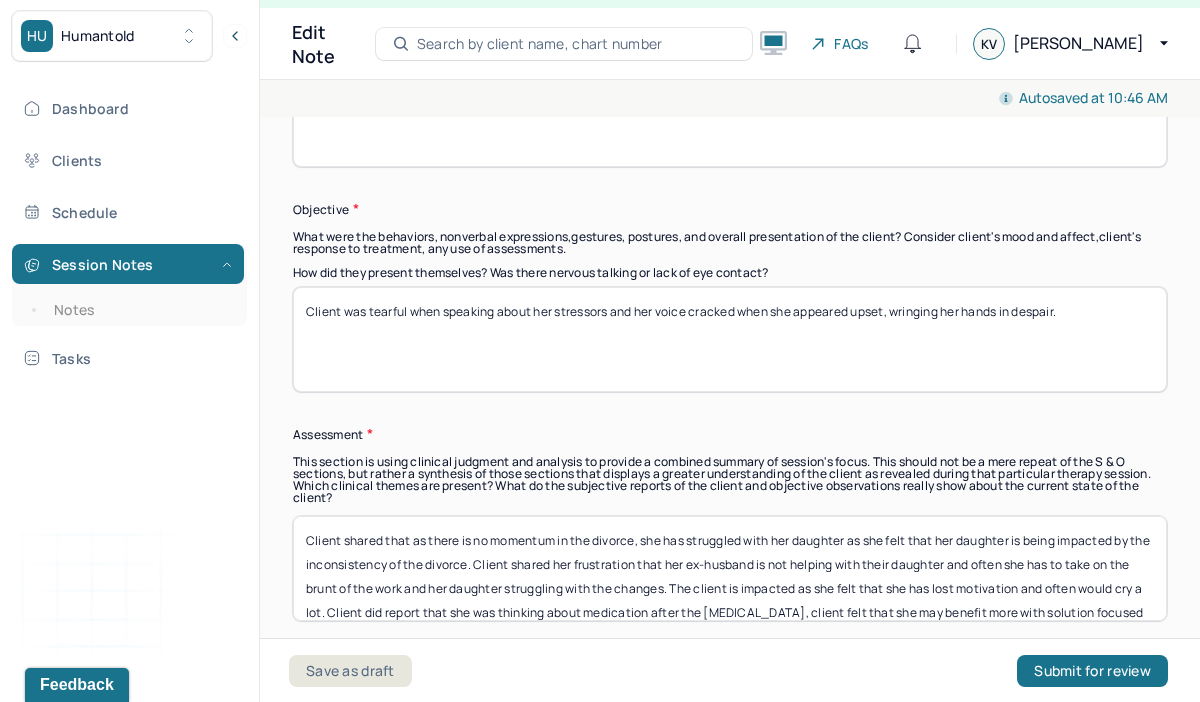 scroll, scrollTop: 1690, scrollLeft: 0, axis: vertical 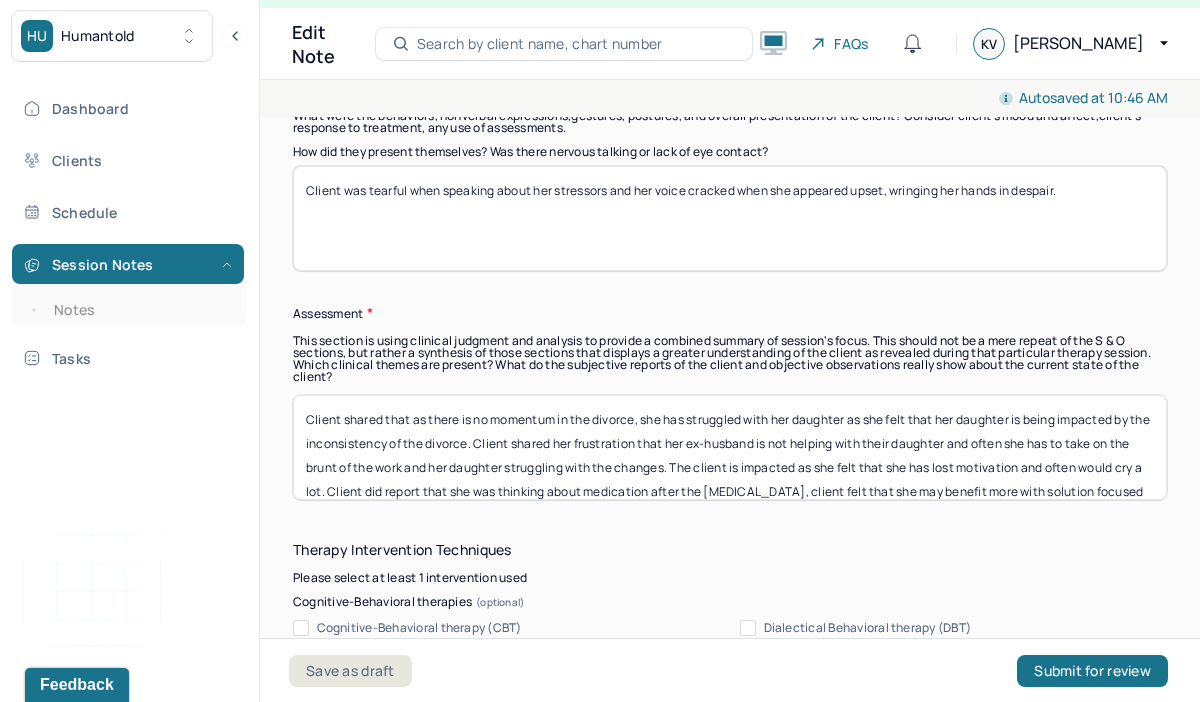 type on "Client was tearful when speaking about her stressors and her voice cracked when she appeared upset, wringing her hands in despair." 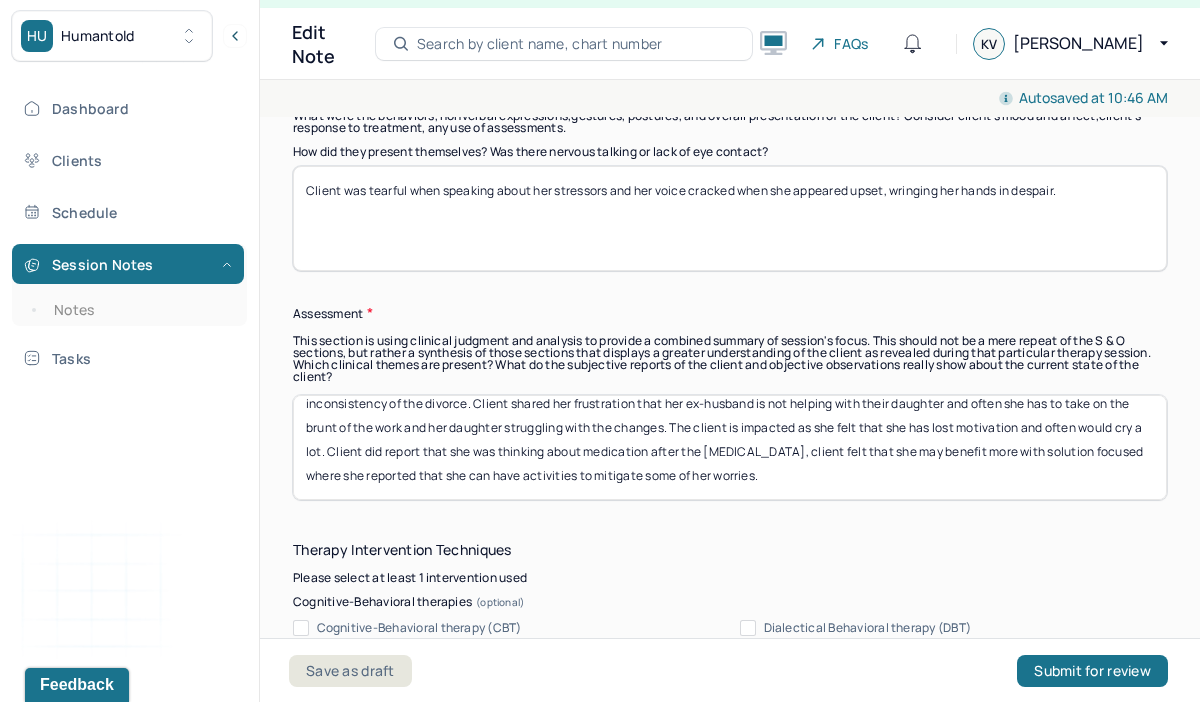 drag, startPoint x: 650, startPoint y: 416, endPoint x: 707, endPoint y: 517, distance: 115.97414 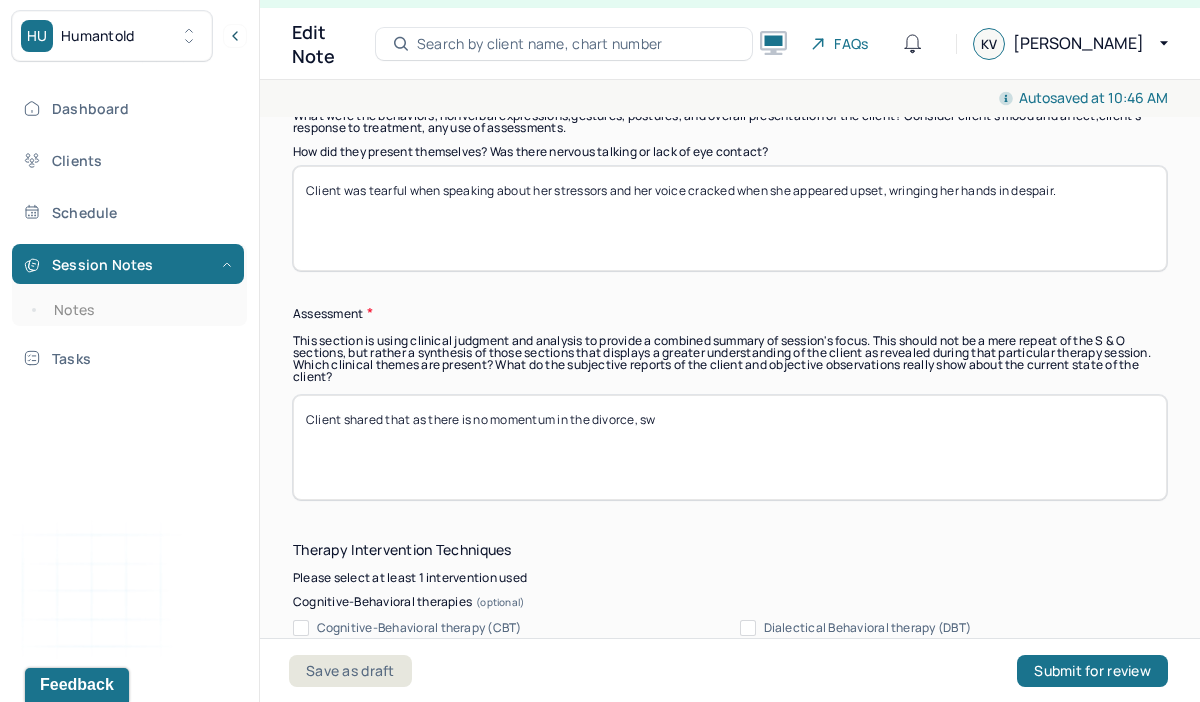 scroll, scrollTop: 0, scrollLeft: 0, axis: both 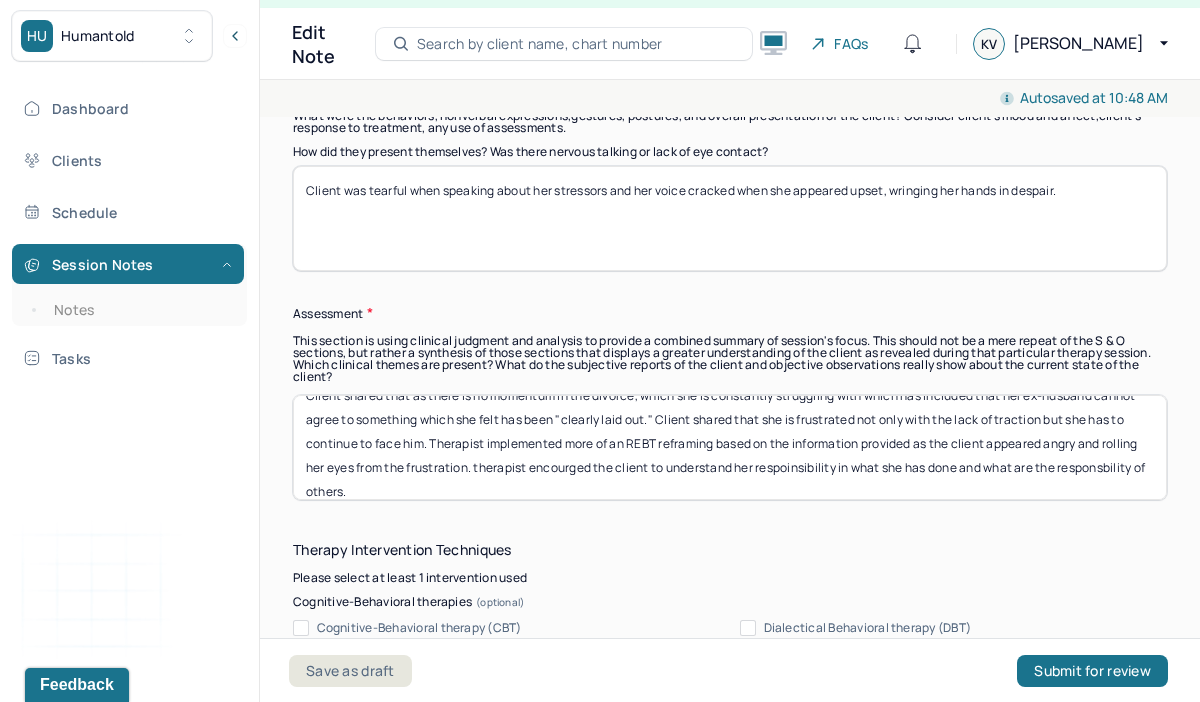 click on "Client shared that as there is no momentum in the divorce, which she is constantly struggling with which has included that her ex-husband cannot agree to something which she felt has been "clearly laid out." Client shared that she is frustrated not only with the lack of traction but she has to continue to face him. Therapist implemented more of an REBT reframing based on the information provided as the client appeared" at bounding box center [730, 447] 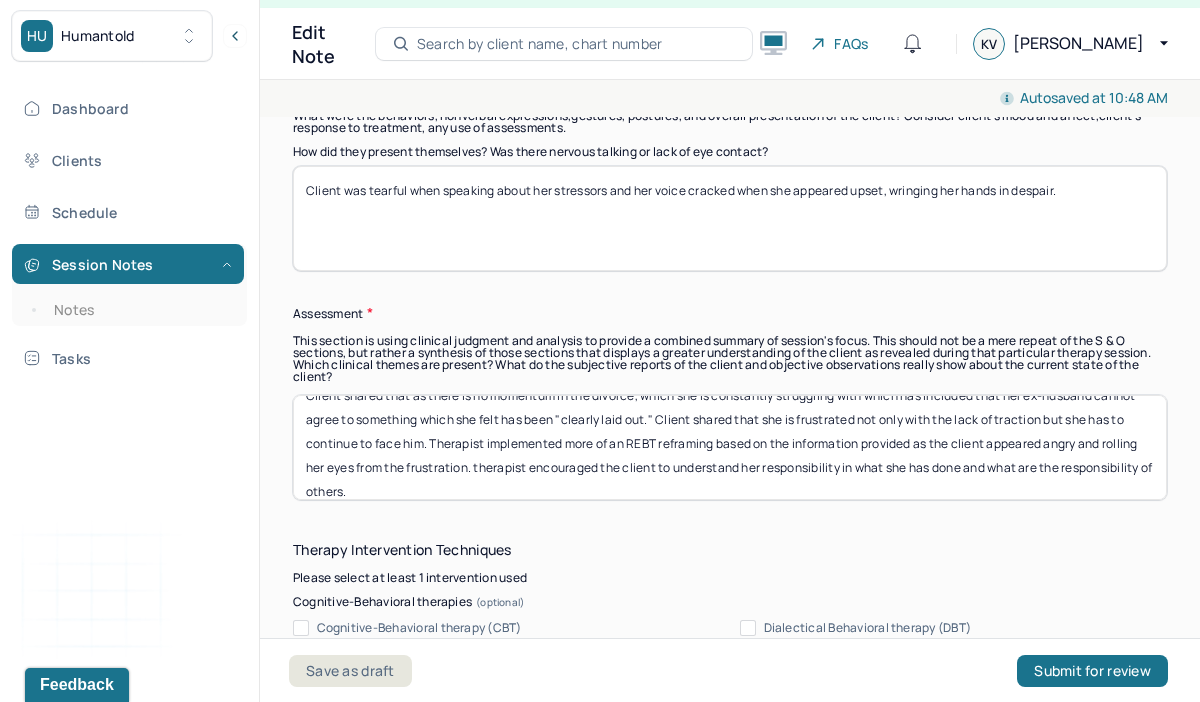 click on "Client shared that as there is no momentum in the divorce, which she is constantly struggling with which has included that her ex-husband cannot agree to something which she felt has been "clearly laid out." Client shared that she is frustrated not only with the lack of traction but she has to continue to face him. Therapist implemented more of an REBT reframing based on the information provided as the client appeared angry and rolling her eyes from the frustration. therapist encourged the client to understand her respoinsibility in what she has done and what are the responsibility of others." at bounding box center (730, 447) 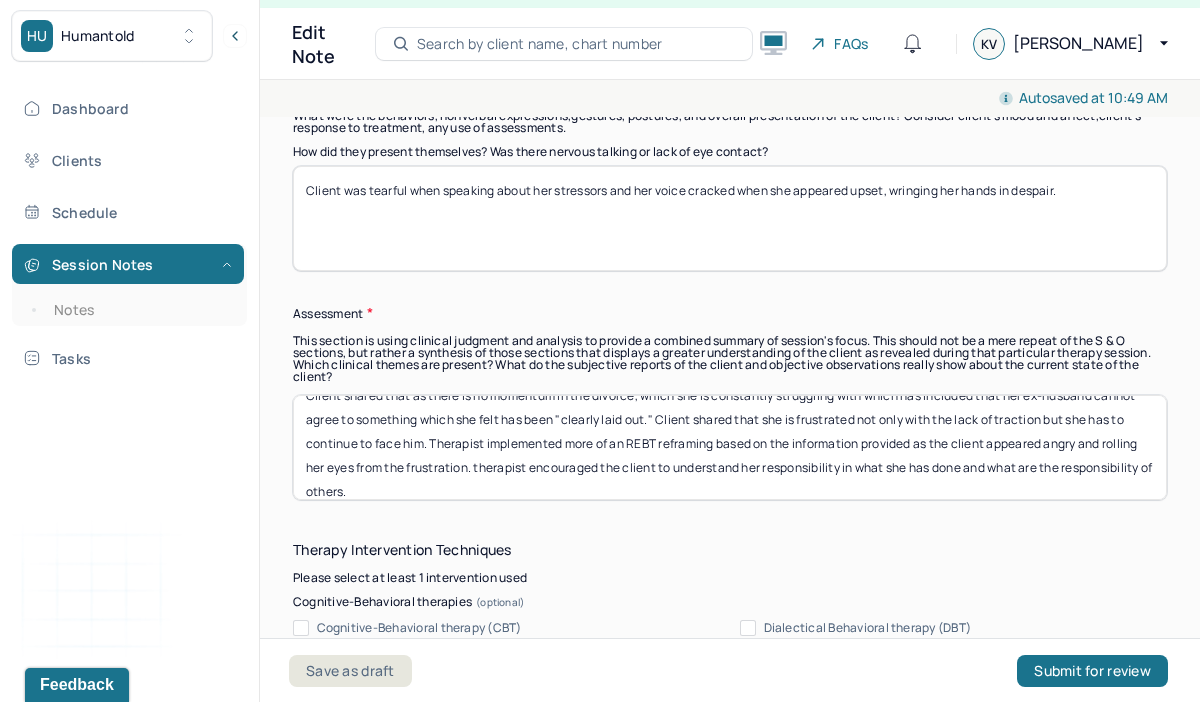 scroll, scrollTop: 40, scrollLeft: 0, axis: vertical 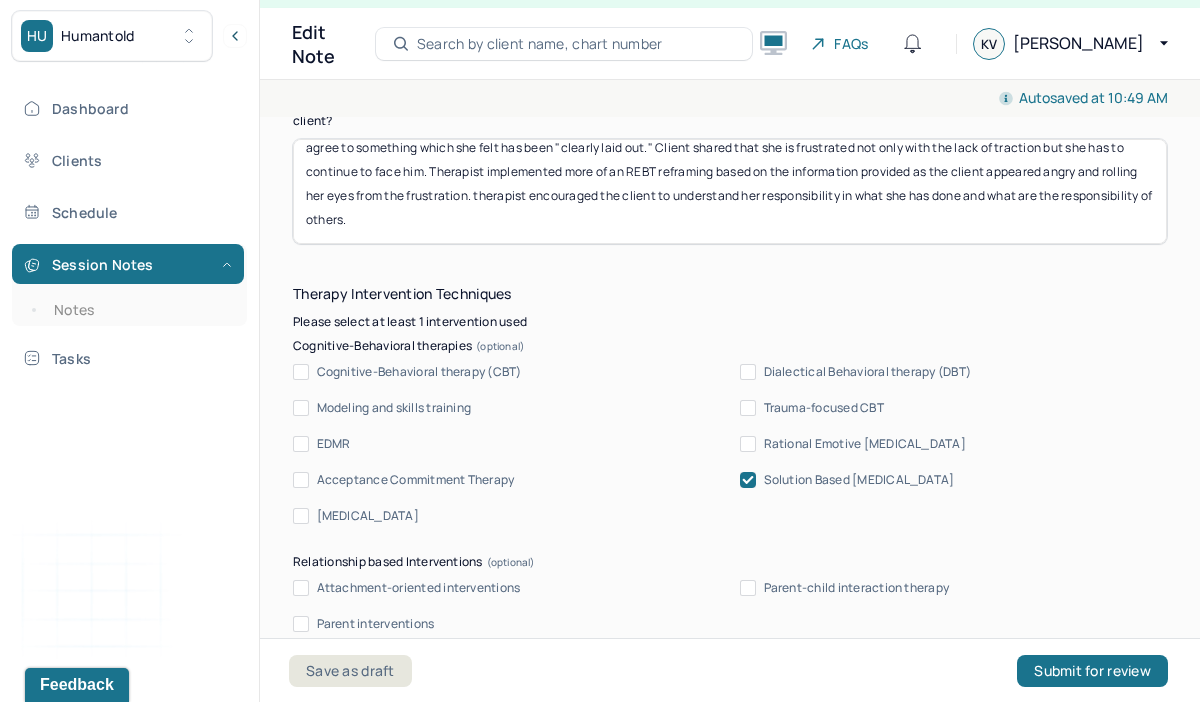 type on "Client shared that as there is no momentum in the divorce, which she is constantly struggling with which has included that her ex-husband cannot agree to something which she felt has been "clearly laid out." Client shared that she is frustrated not only with the lack of traction but she has to continue to face him. Therapist implemented more of an REBT reframing based on the information provided as the client appeared angry and rolling her eyes from the frustration. therapist encouraged the client to understand her responsibility in what she has done and what are the responsibility of others." 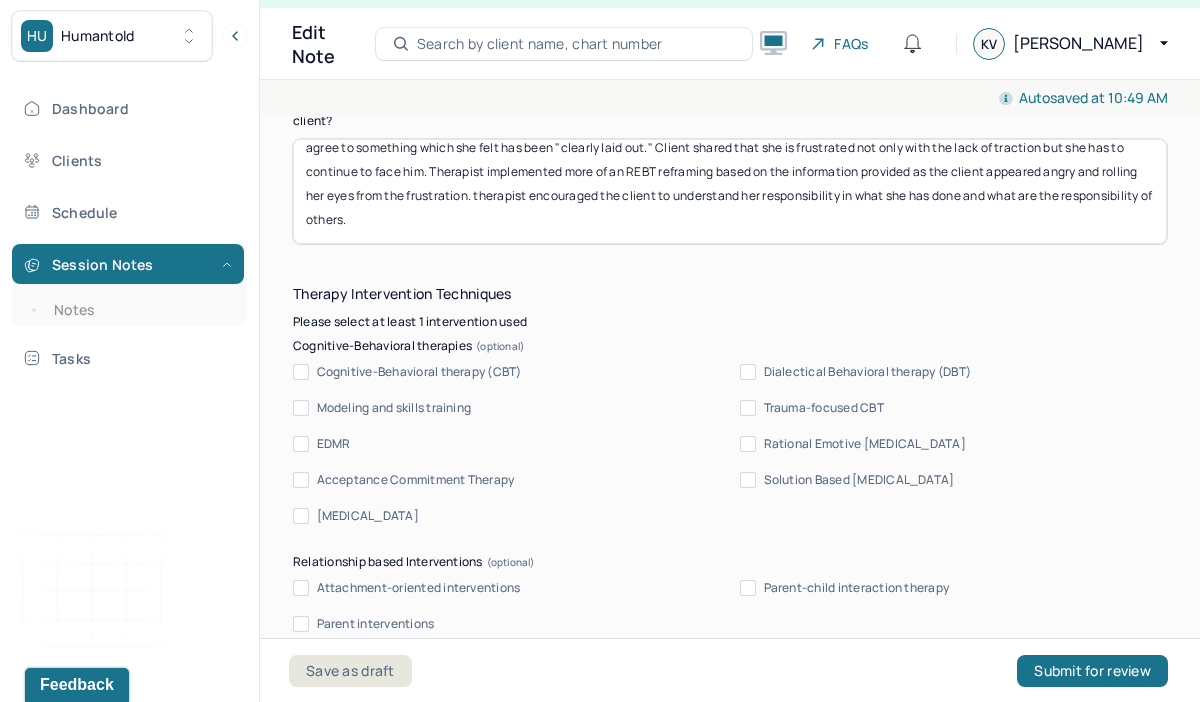click on "Cognitive-Behavioral therapy (CBT) Dialectical Behavioral therapy (DBT) Modeling and skills training Trauma-focused CBT EDMR Rational Emotive [MEDICAL_DATA] Acceptance Commitment Therapy Solution Based [MEDICAL_DATA] [MEDICAL_DATA]" at bounding box center (730, 444) 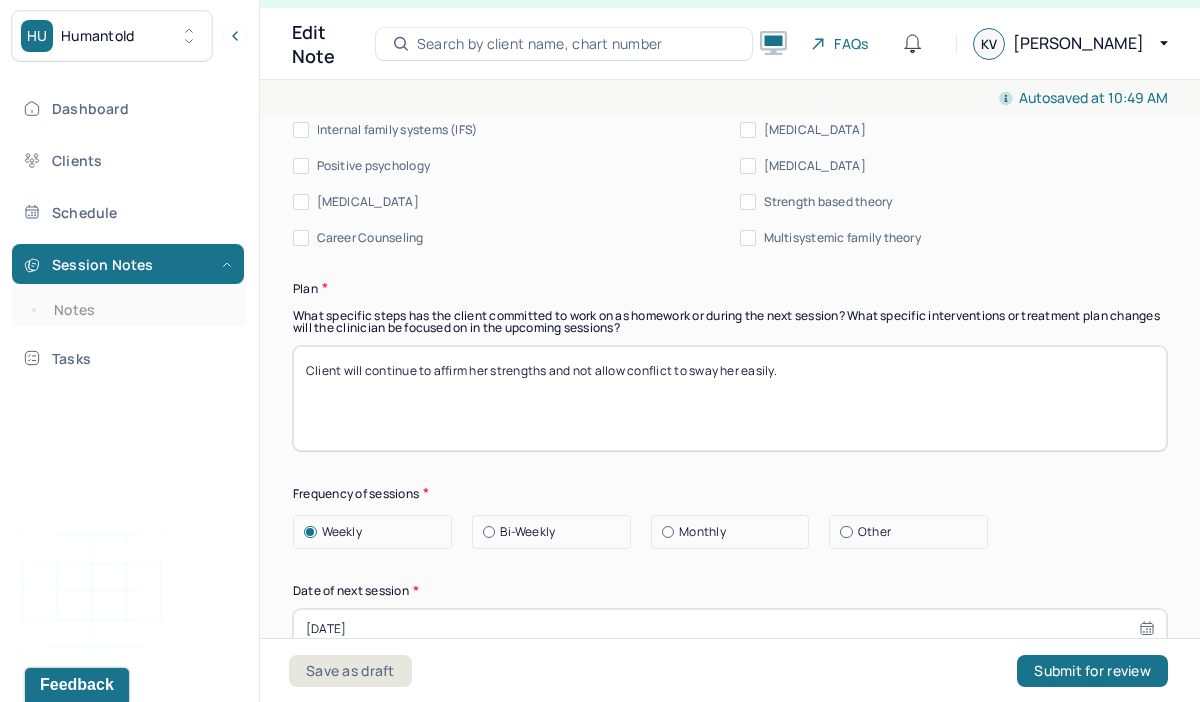 scroll, scrollTop: 2622, scrollLeft: 0, axis: vertical 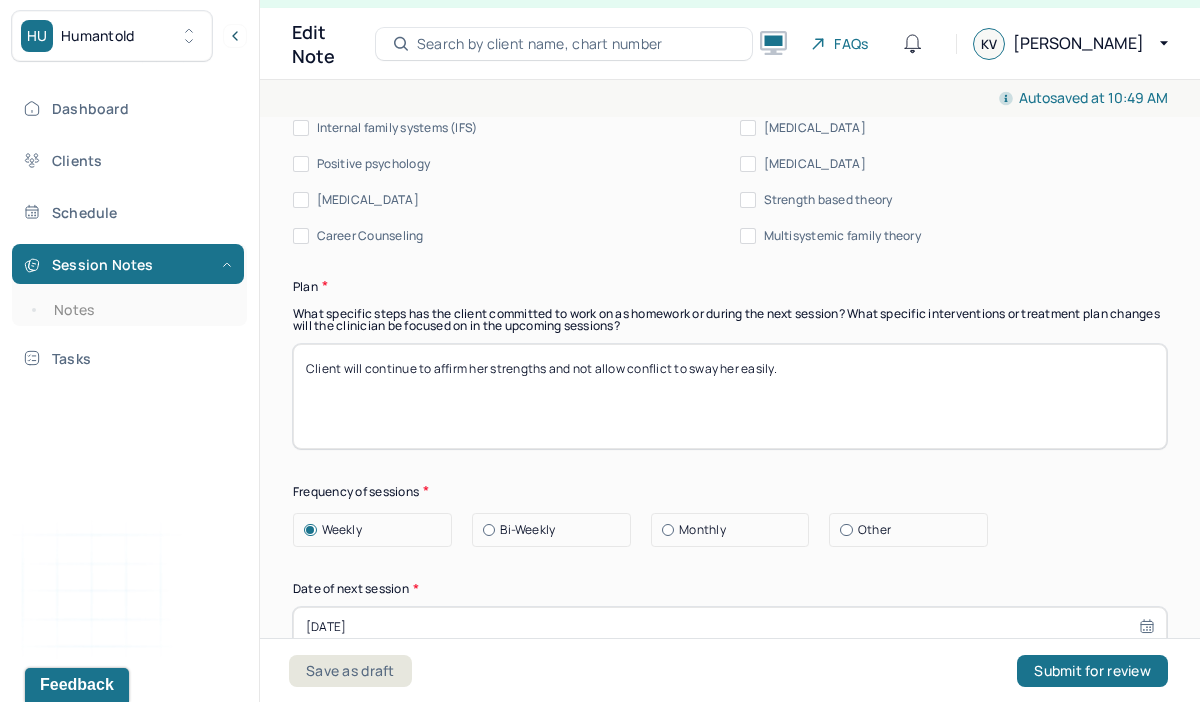drag, startPoint x: 791, startPoint y: 373, endPoint x: 489, endPoint y: 361, distance: 302.2383 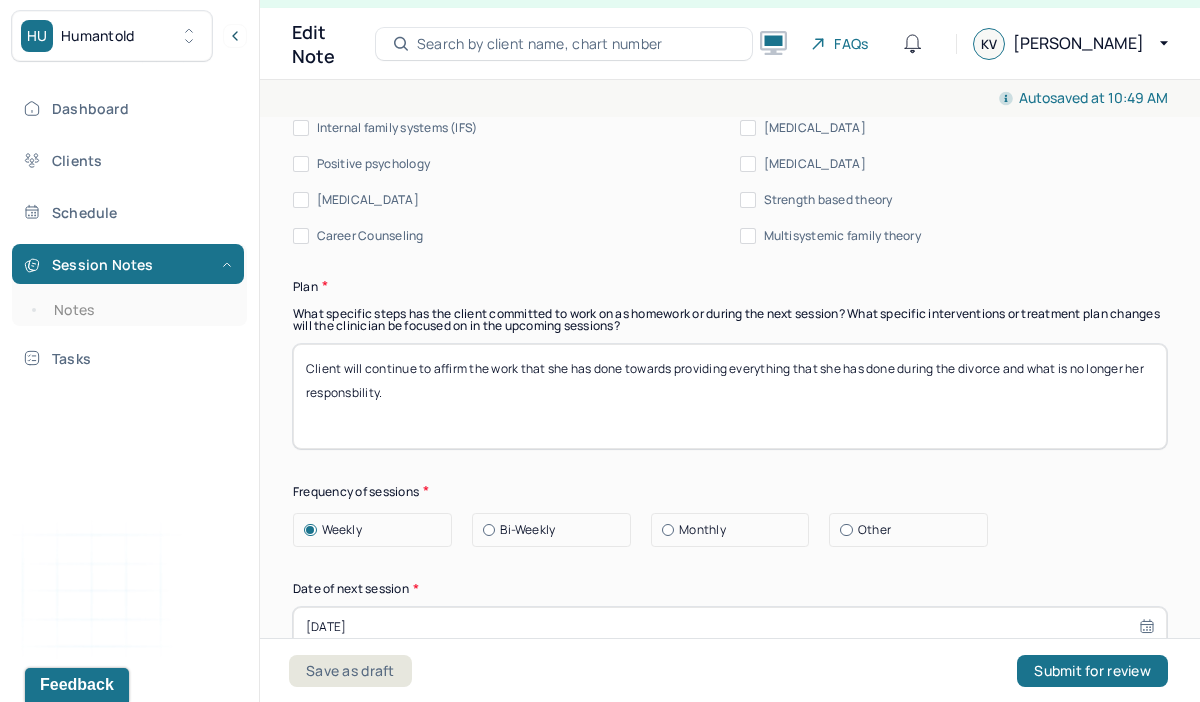 type on "Client will continue to affirm the work that she has done towards providing everything that she has done during the divorce and what is no longer her responsbility." 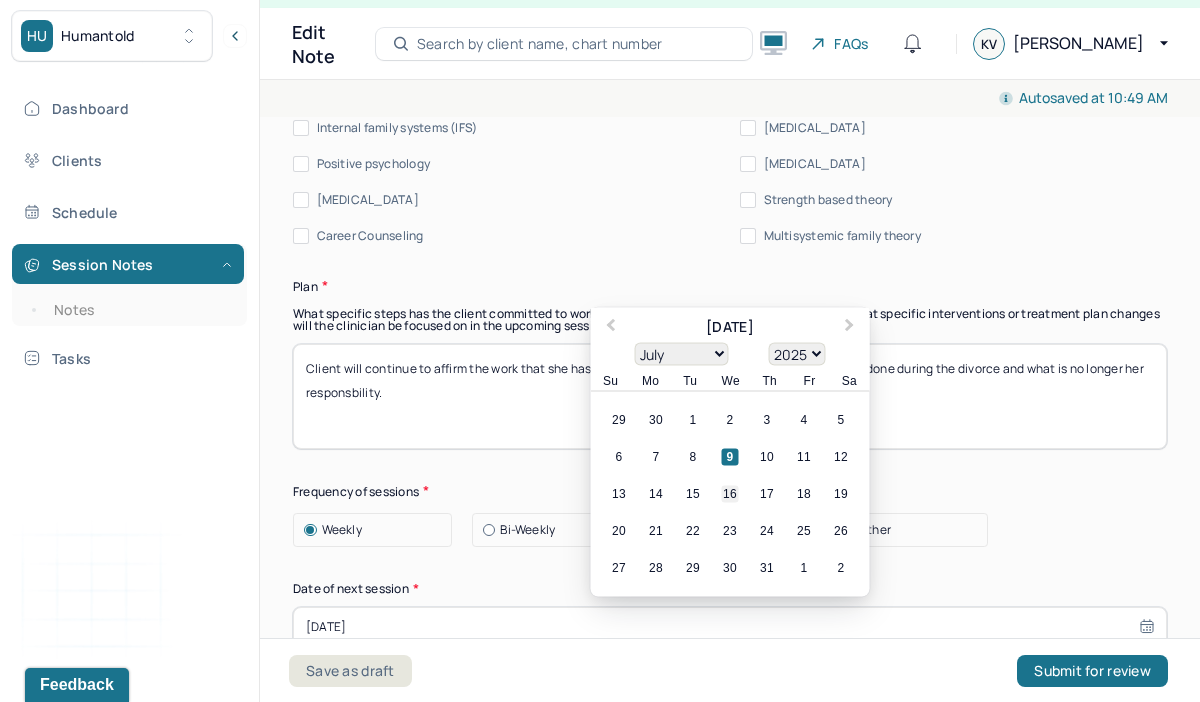 click on "16" at bounding box center [730, 493] 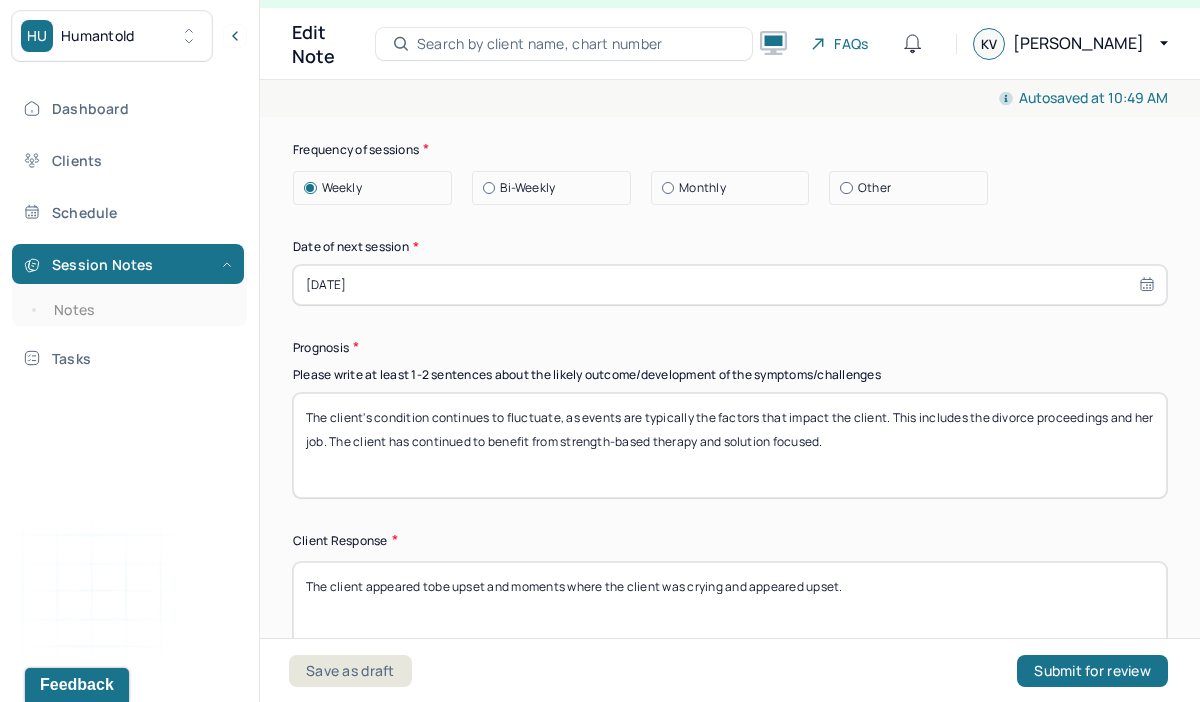 scroll, scrollTop: 2972, scrollLeft: 0, axis: vertical 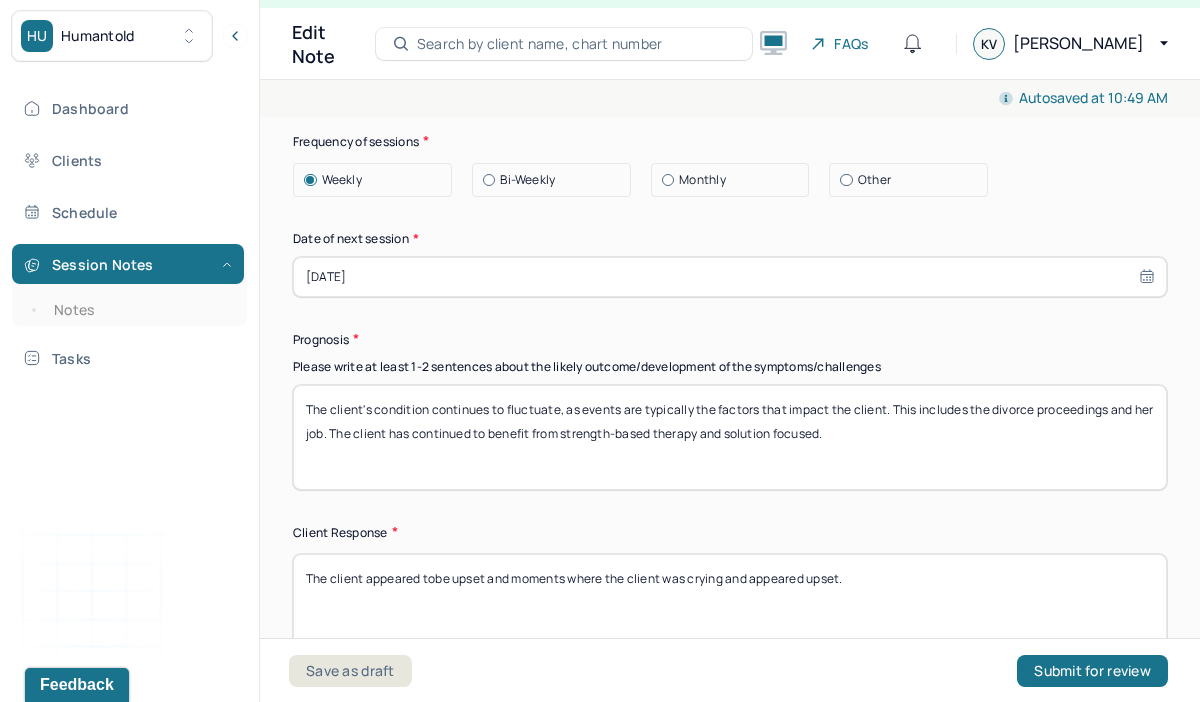 click on "The client's condition continues to fluctuate, as events are typically the factors that impact the client. This includes the divorce proceedings and her job. The client has continued to benefit from strength-based therapy and solution focused." at bounding box center [730, 437] 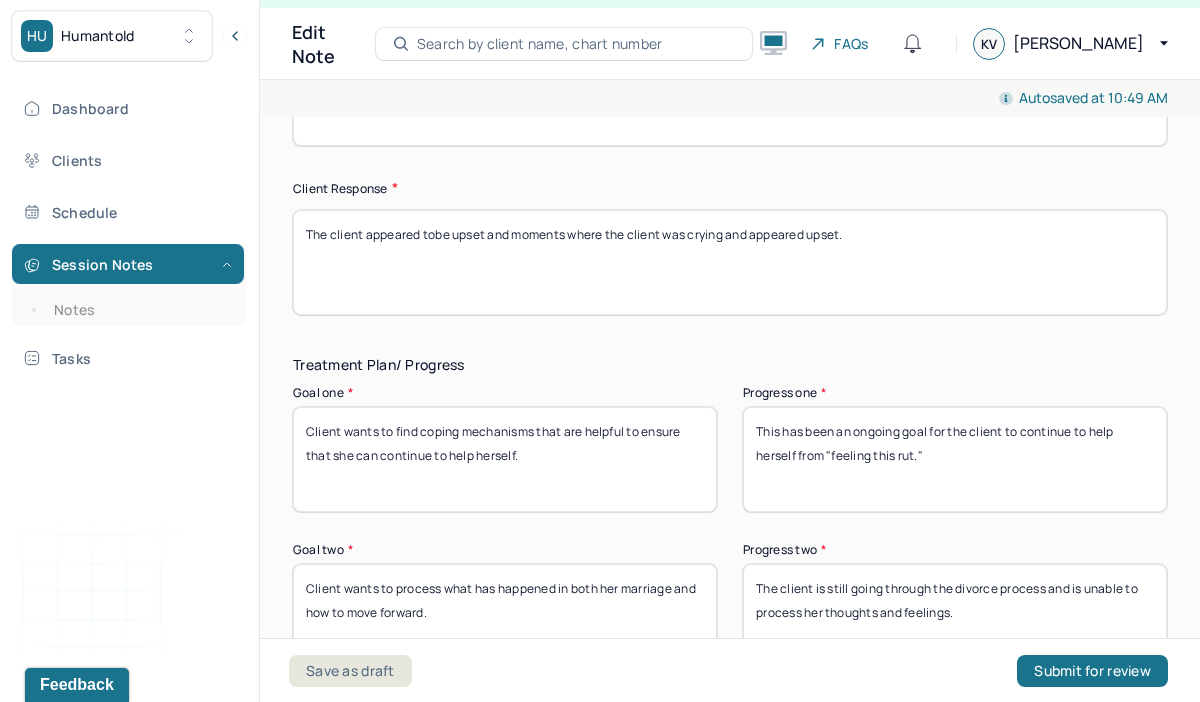 scroll, scrollTop: 3394, scrollLeft: 0, axis: vertical 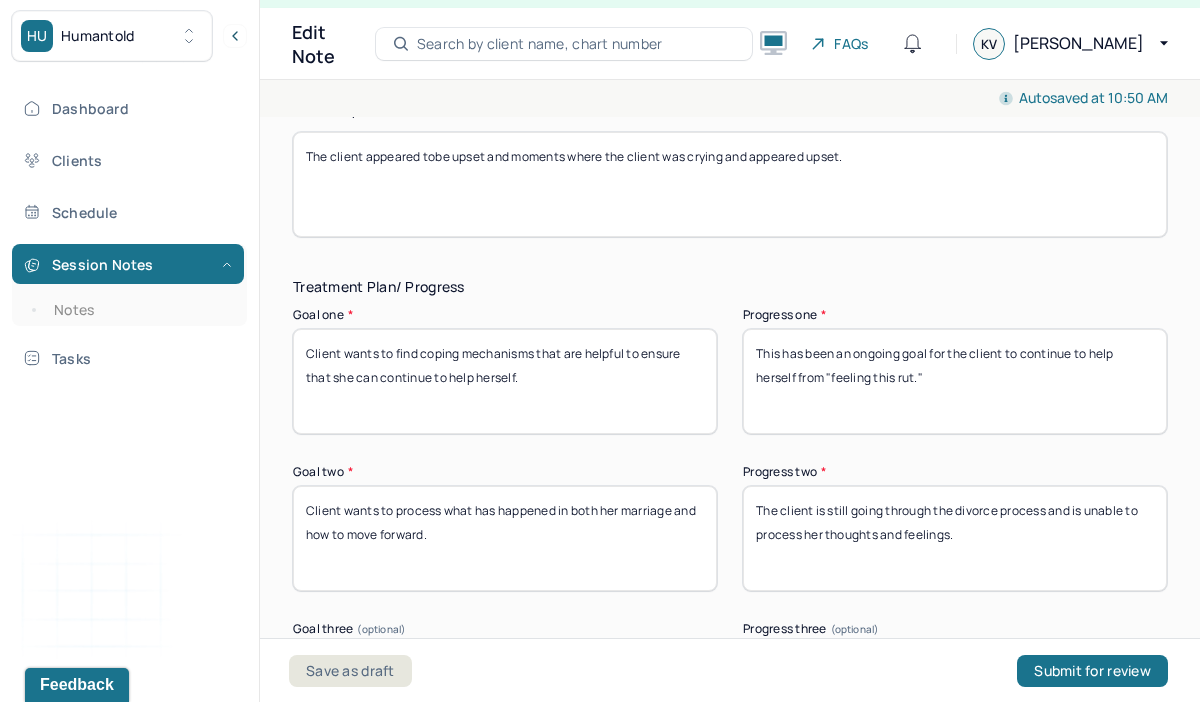 type on "The client's condition continues to fluctuate, as events are typically the factors that impact the client. This includes the divorce proceedings and her job. The client has continued to benefit from strength-based therapy and solution focused. Client has also benefitted from REBT." 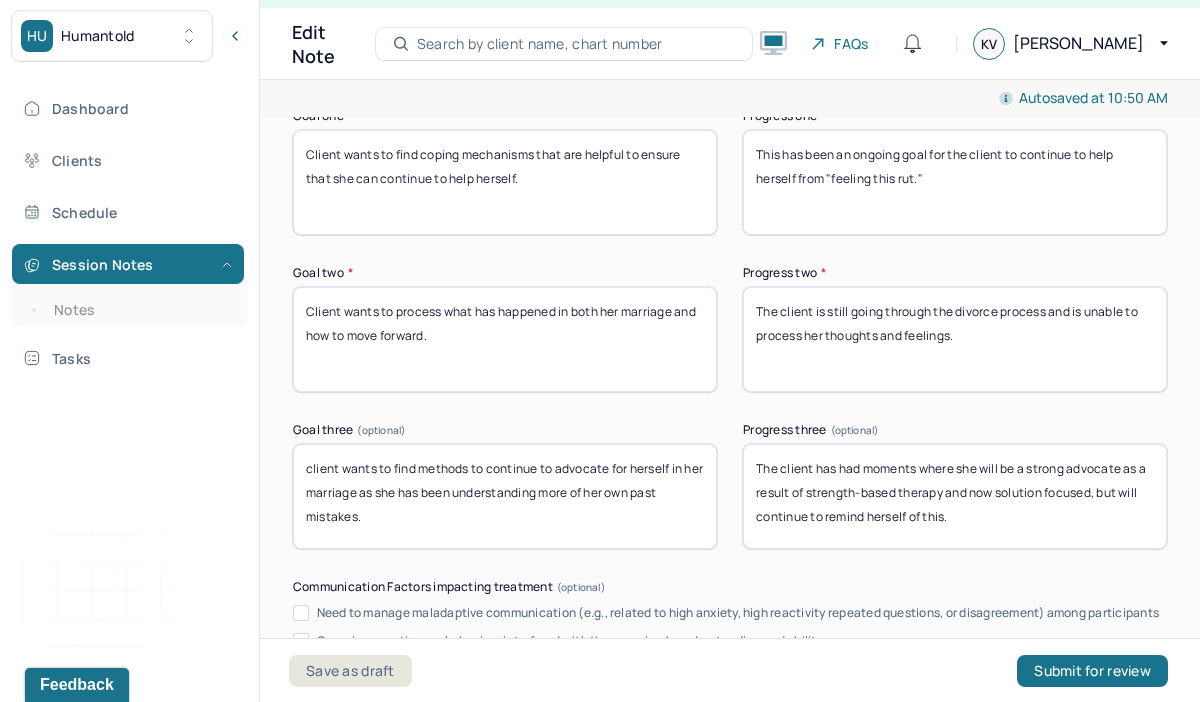 scroll, scrollTop: 3591, scrollLeft: 0, axis: vertical 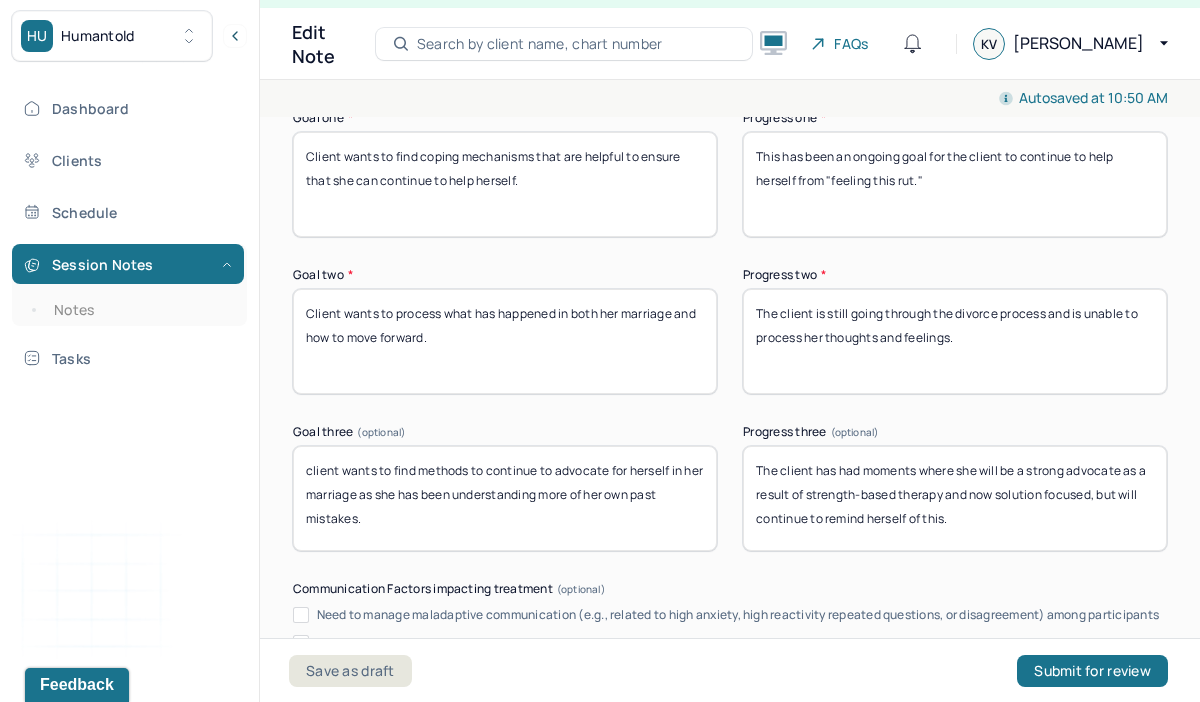 drag, startPoint x: 963, startPoint y: 514, endPoint x: 726, endPoint y: 456, distance: 243.99385 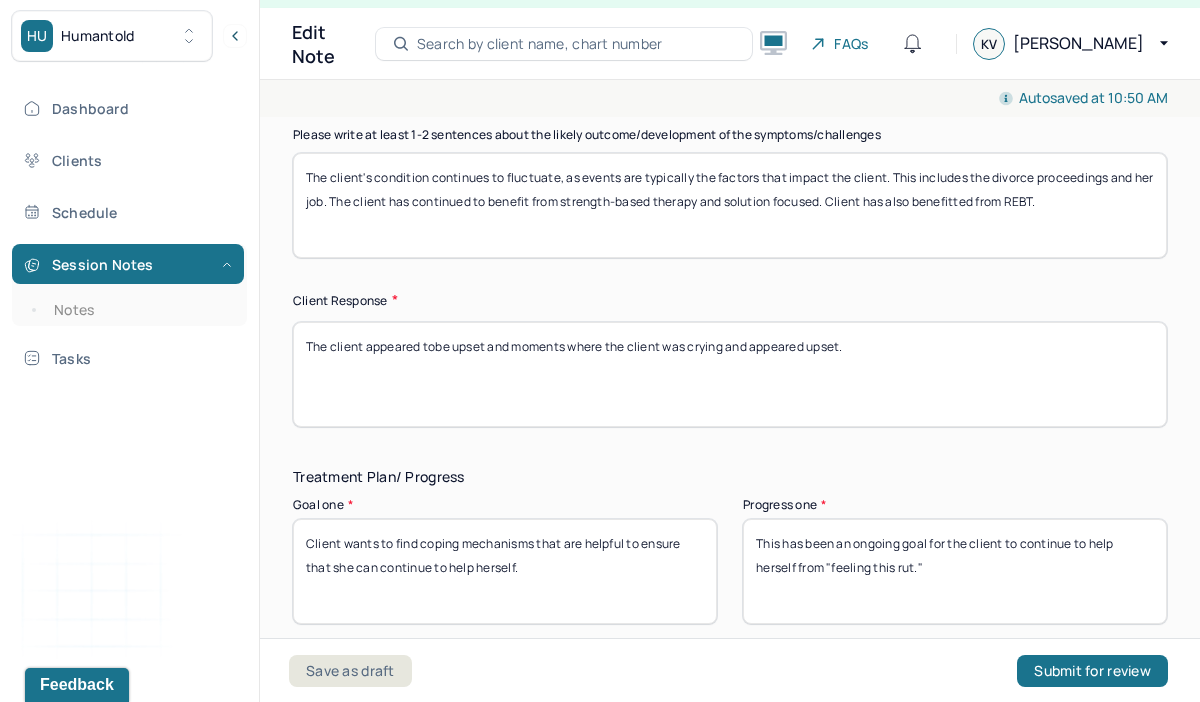 scroll, scrollTop: 3207, scrollLeft: 0, axis: vertical 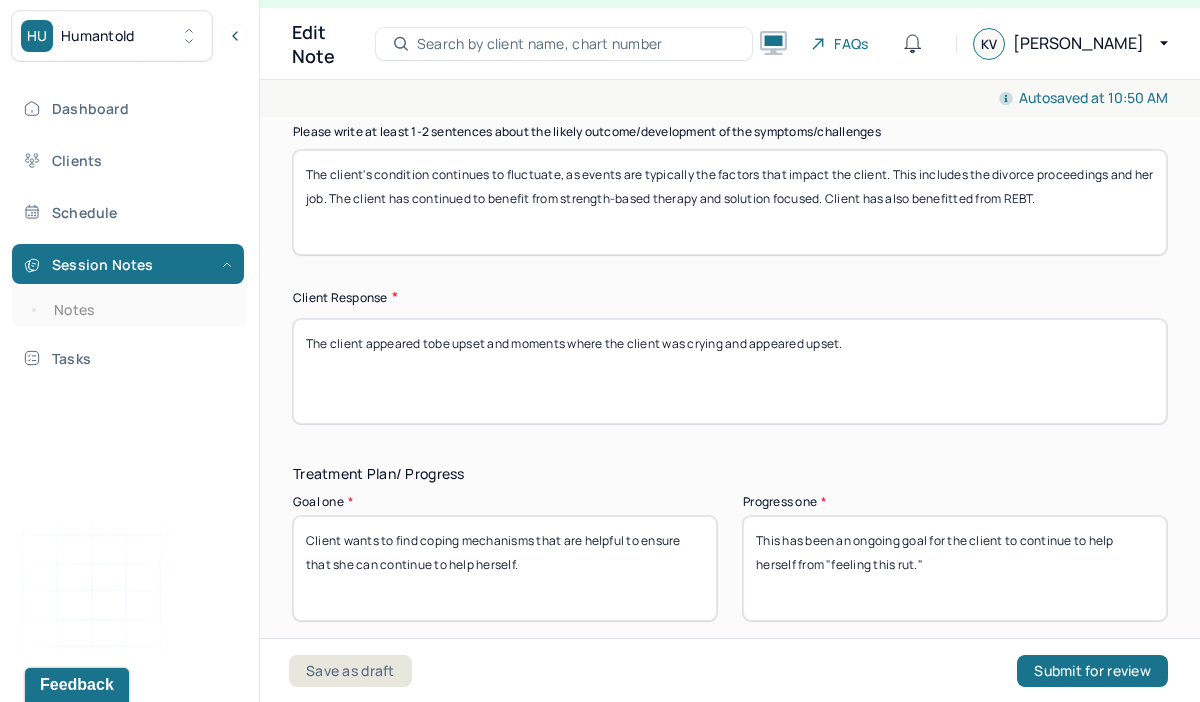 type on "This is not spoken about in this session." 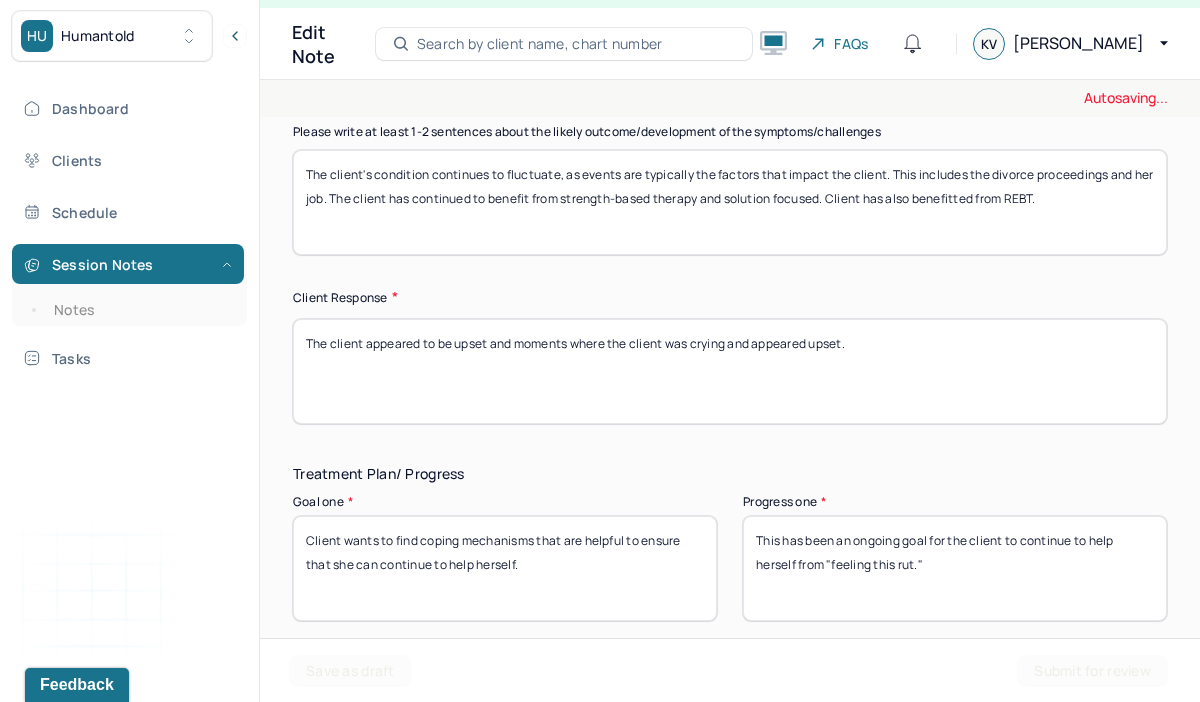 drag, startPoint x: 905, startPoint y: 347, endPoint x: 571, endPoint y: 338, distance: 334.12125 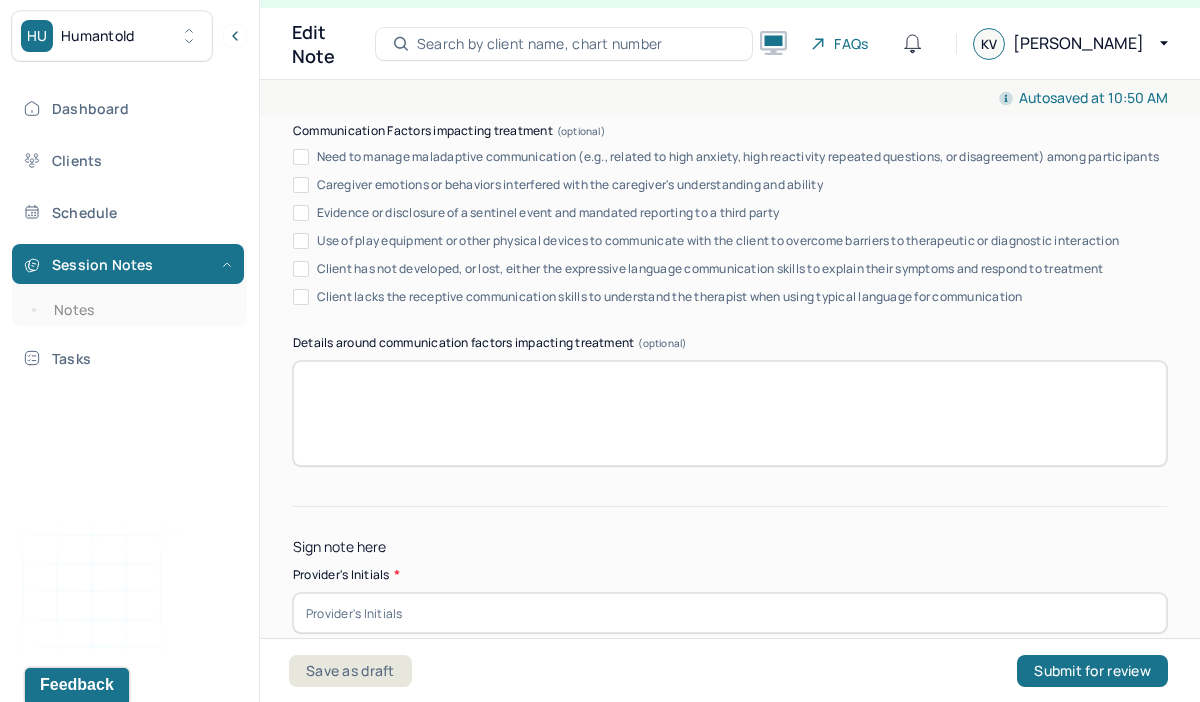 scroll, scrollTop: 4157, scrollLeft: 0, axis: vertical 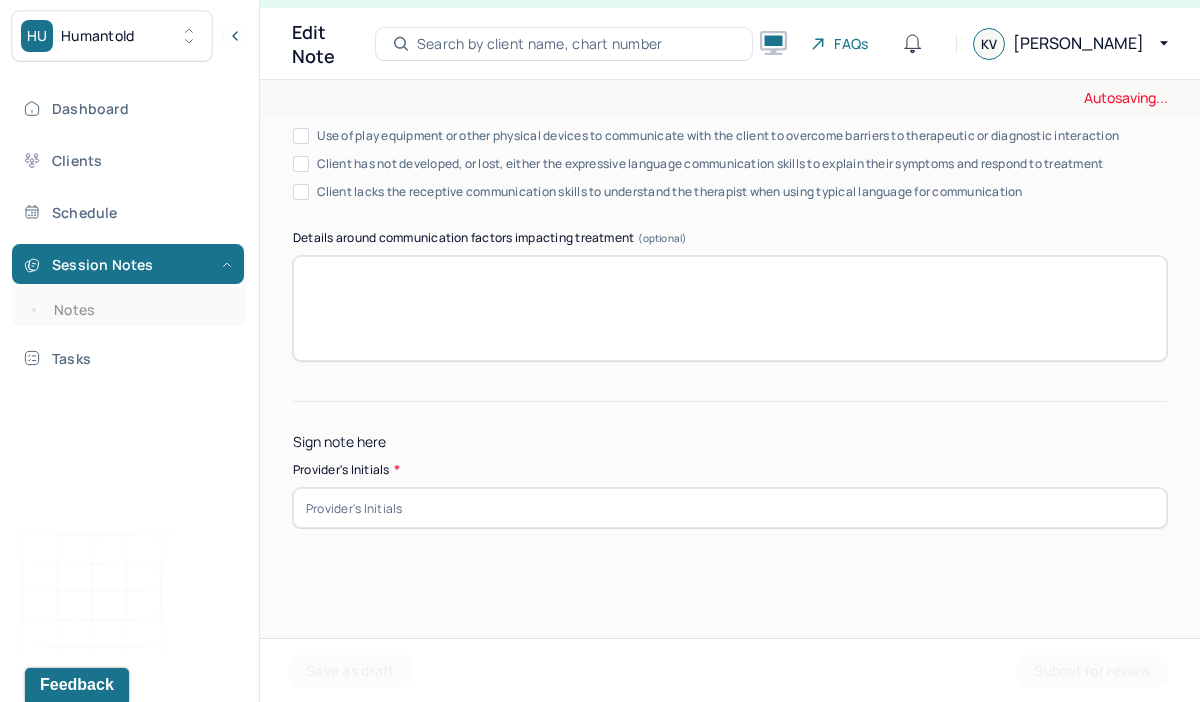 type on "The client appeared to be upset and moments where she appeared to be more frustrated." 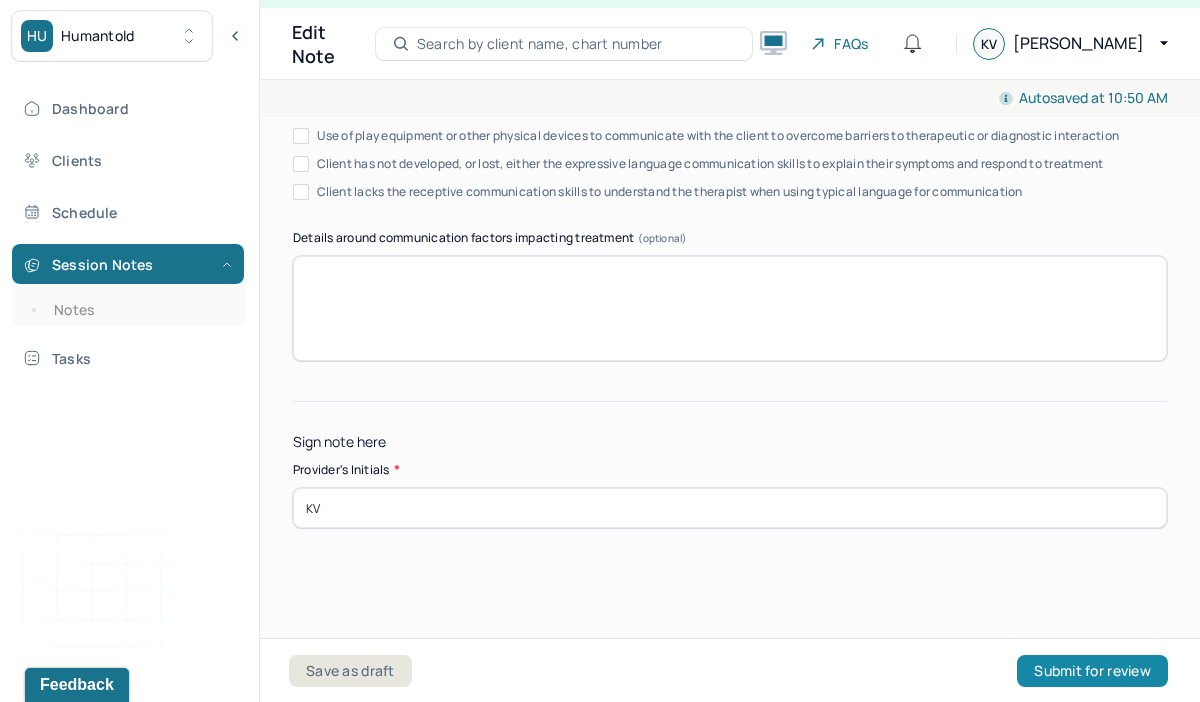 type on "KV" 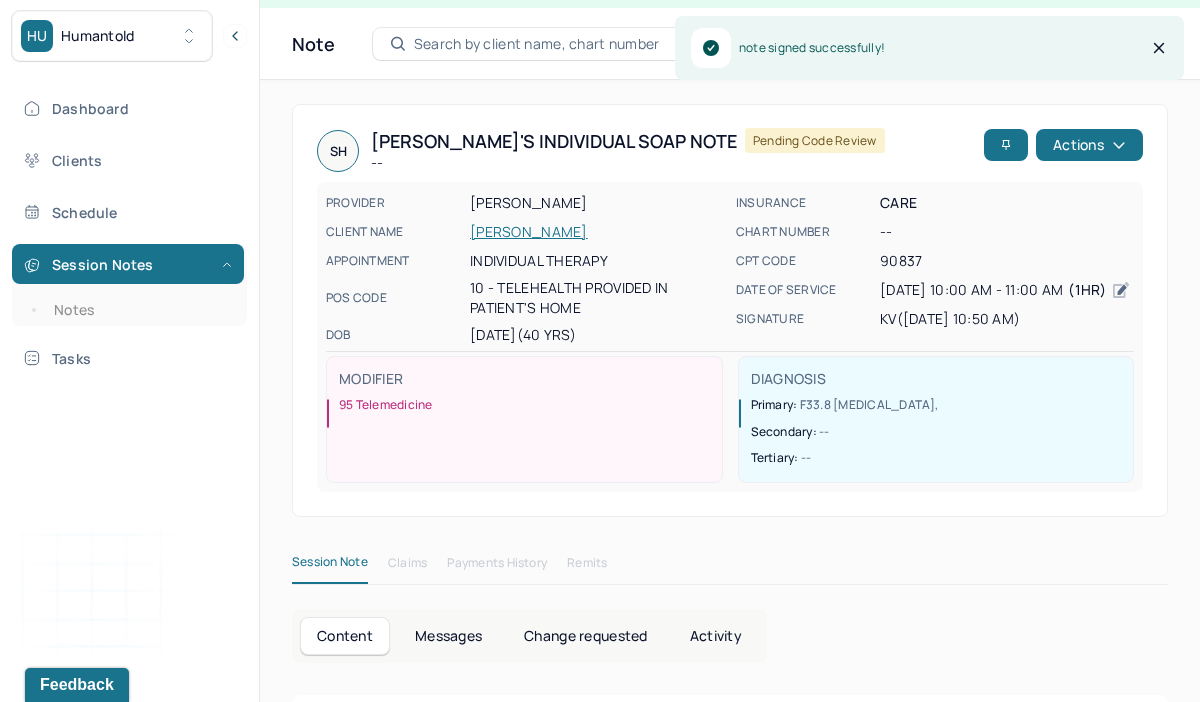 scroll, scrollTop: 0, scrollLeft: 0, axis: both 